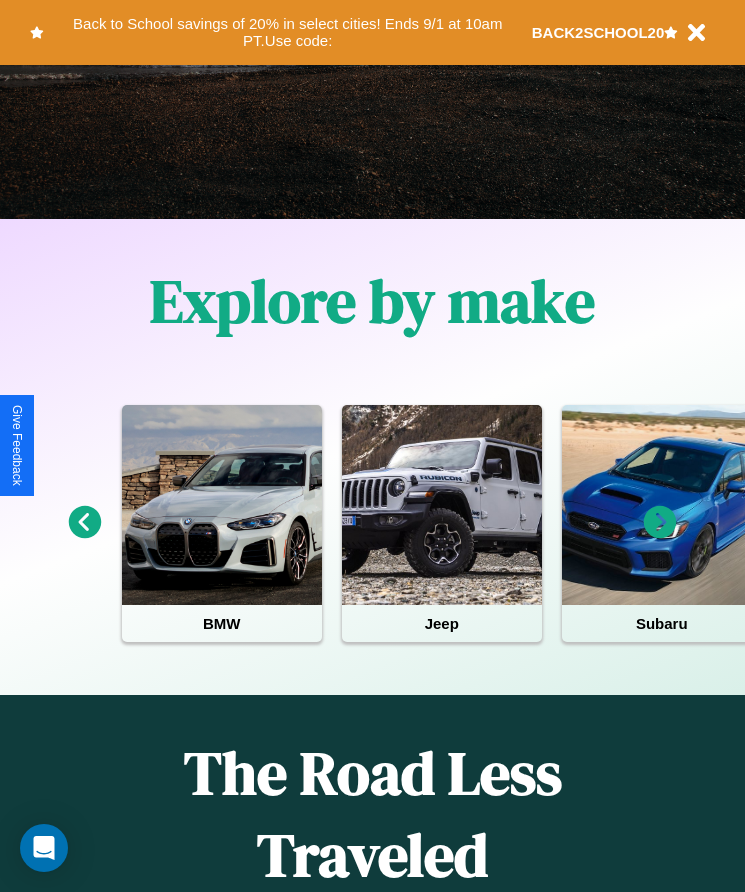 scroll, scrollTop: 334, scrollLeft: 0, axis: vertical 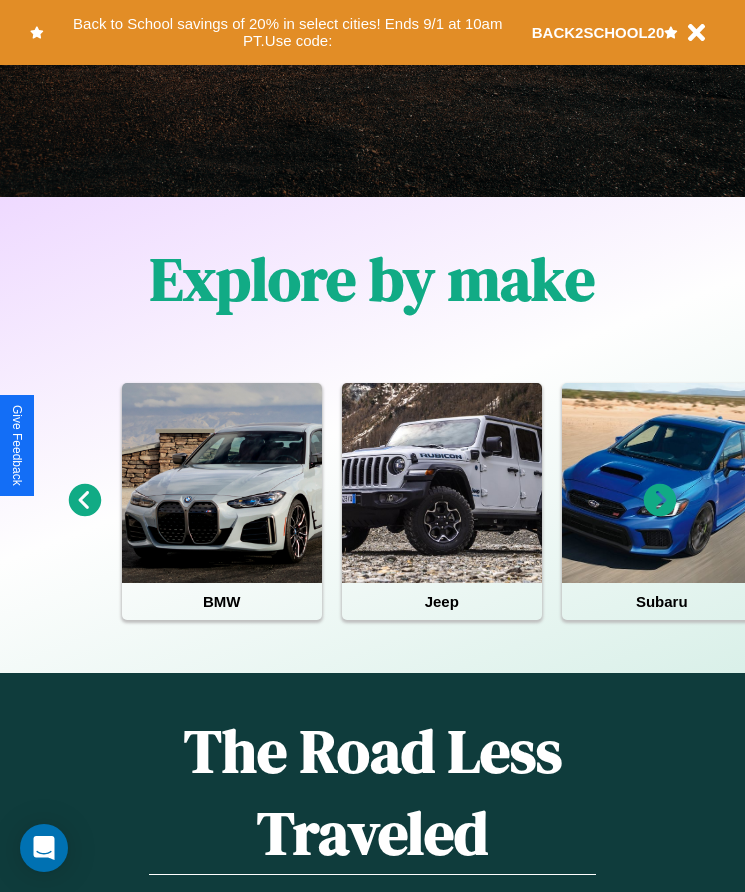 click 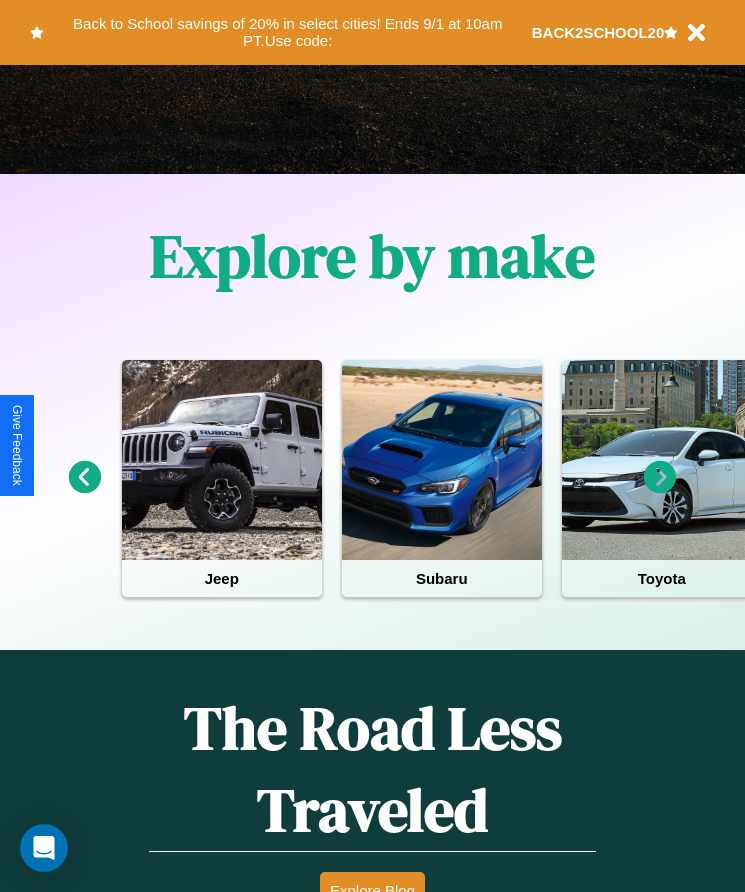 scroll, scrollTop: 2608, scrollLeft: 0, axis: vertical 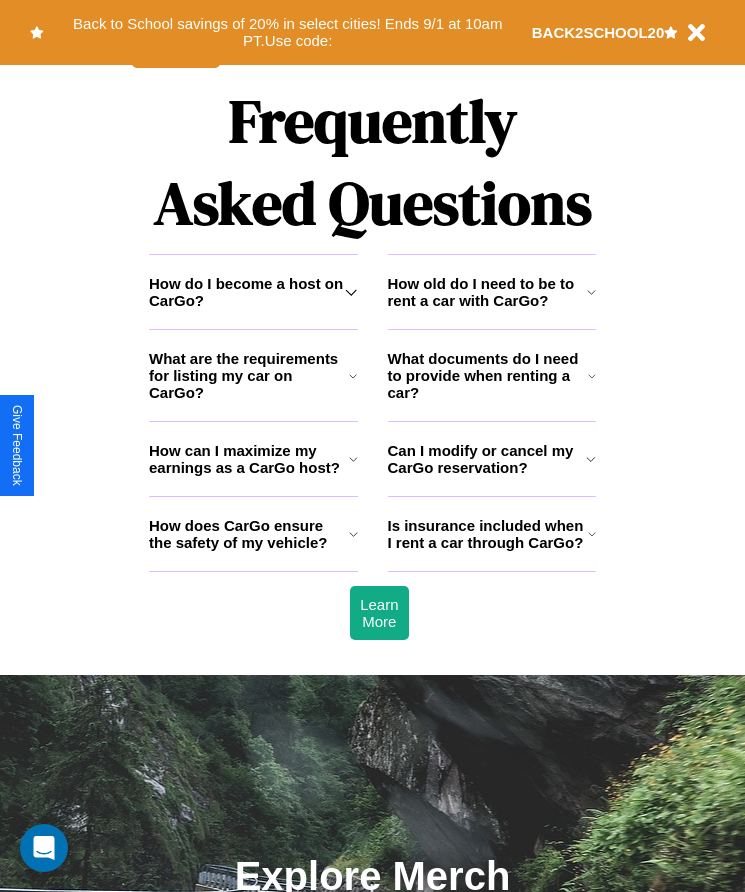 click 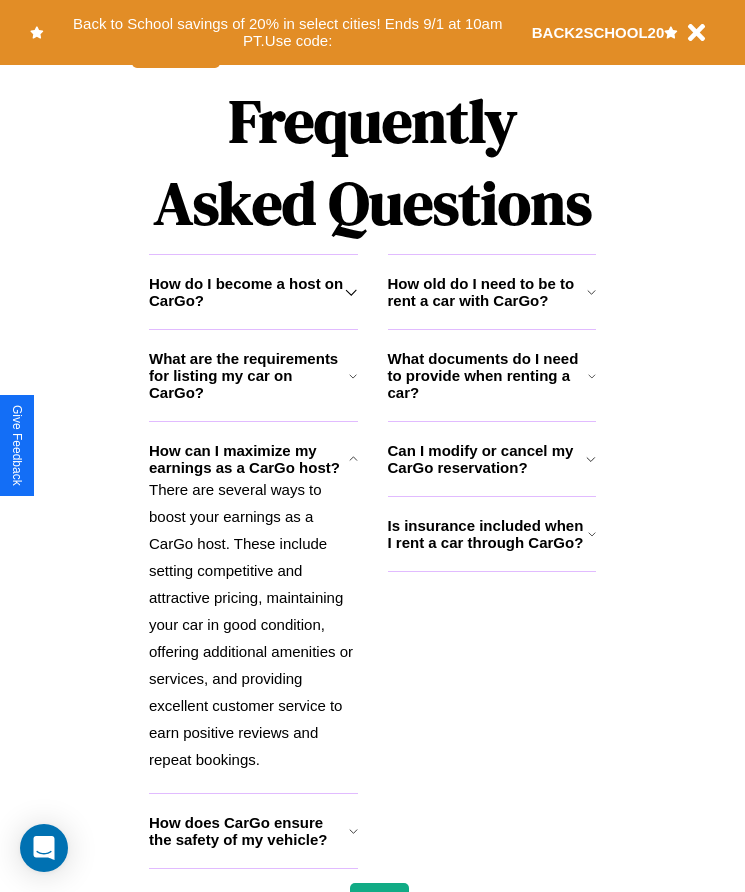click on "How does CarGo ensure the safety of my vehicle?" at bounding box center (249, 831) 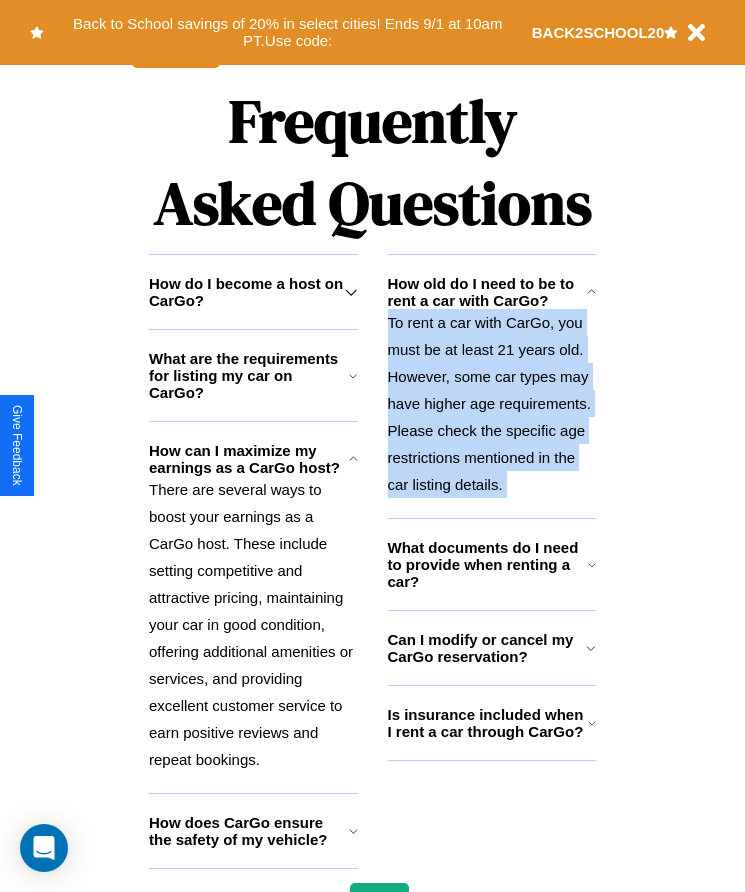 click on "There are several ways to boost your earnings as a CarGo host. These include setting competitive and attractive pricing, maintaining your car in good condition, offering additional amenities or services, and providing excellent customer service to earn positive reviews and repeat bookings." at bounding box center (253, 624) 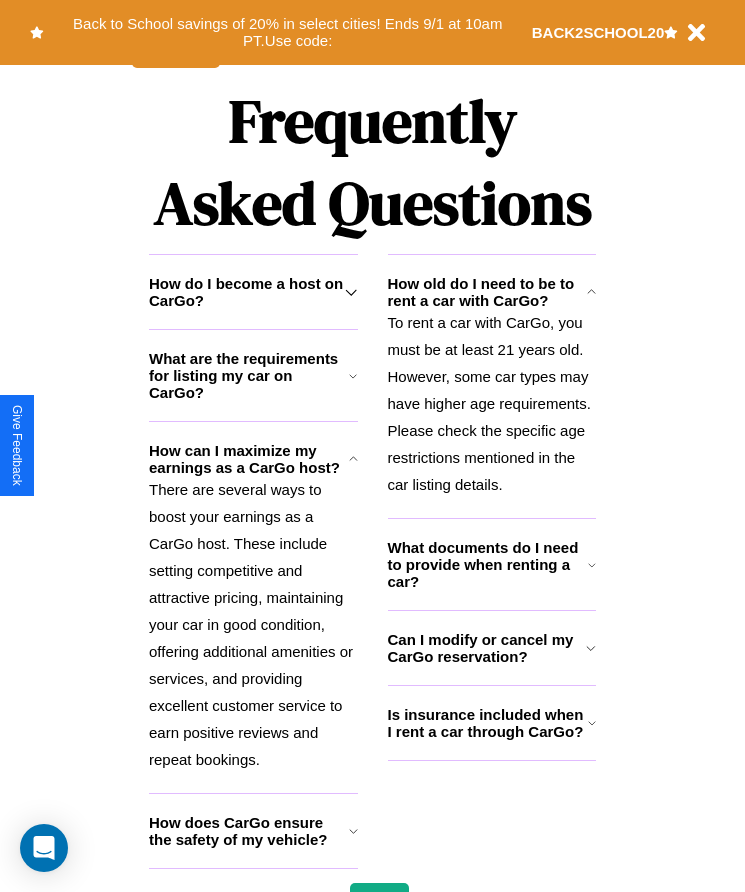 click on "How does CarGo ensure the safety of my vehicle?" at bounding box center (249, 831) 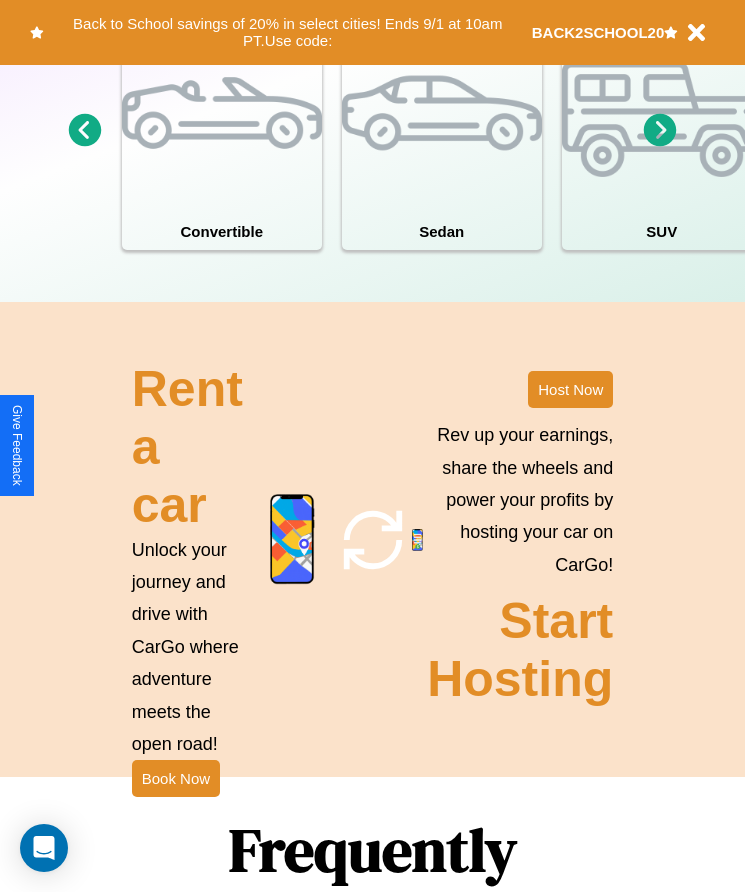 scroll, scrollTop: 1855, scrollLeft: 0, axis: vertical 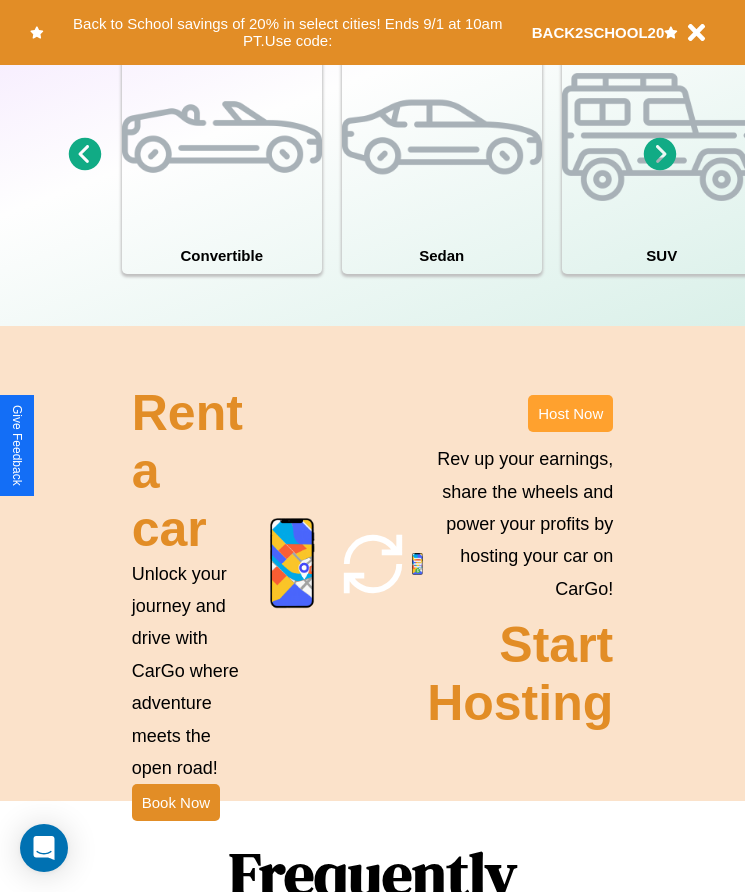 click on "Host Now" at bounding box center (570, 413) 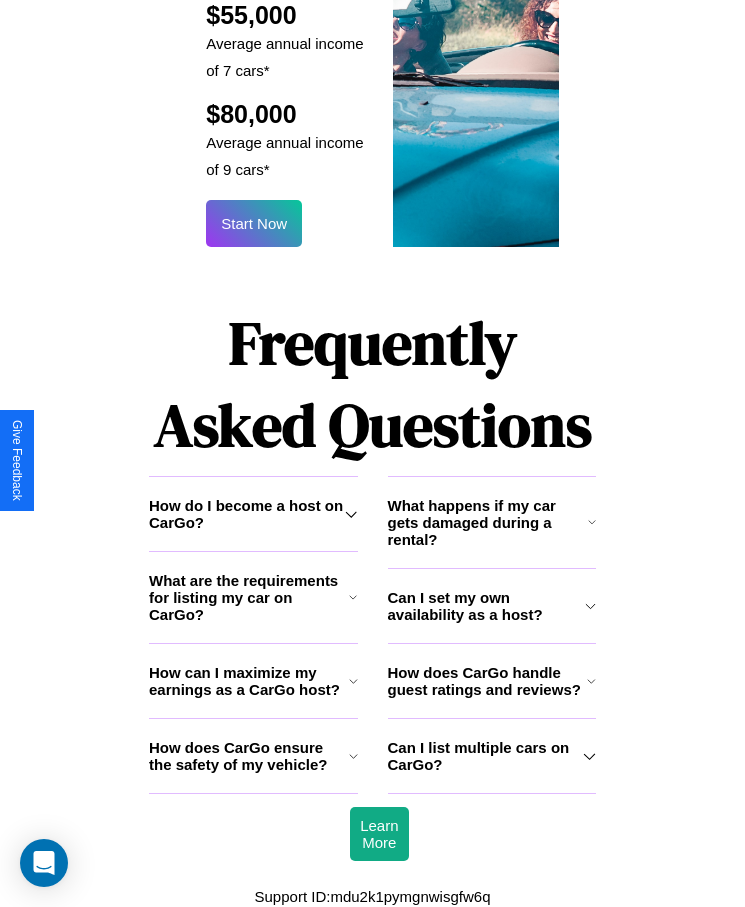 scroll, scrollTop: 2638, scrollLeft: 0, axis: vertical 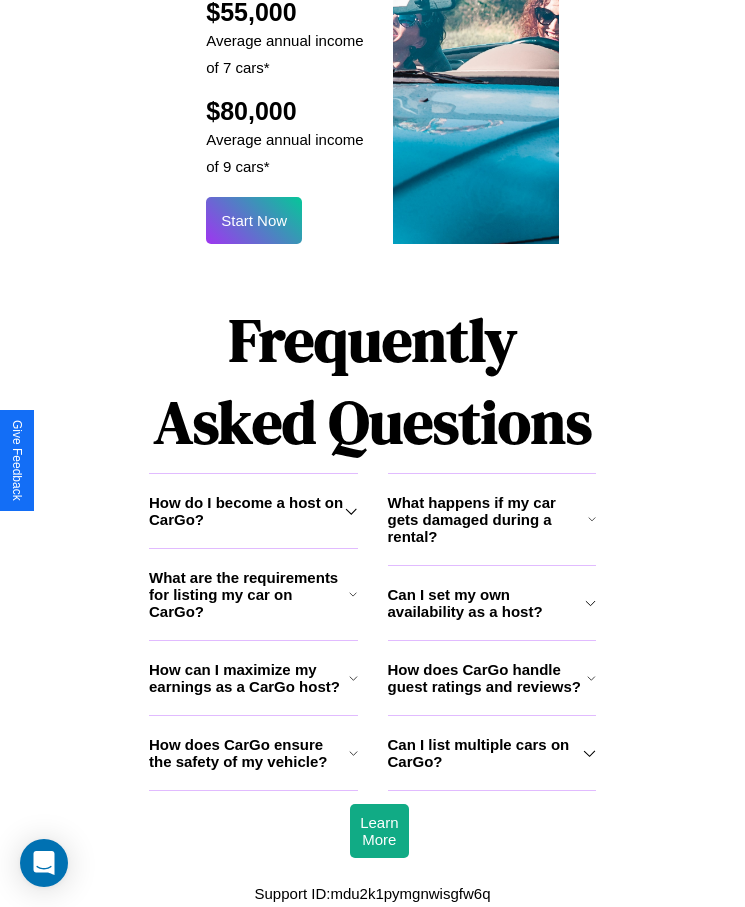 click on "How do I become a host on CarGo?" at bounding box center (247, 511) 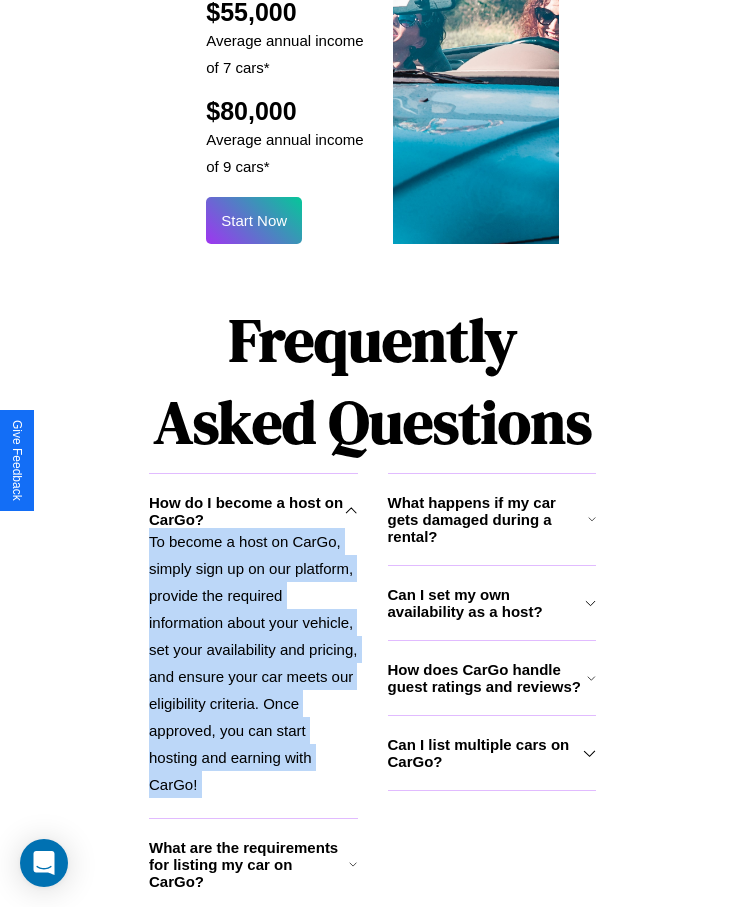 click on "To become a host on CarGo, simply sign up on our platform, provide the required information about your vehicle, set your availability and pricing, and ensure your car meets our eligibility criteria. Once approved, you can start hosting and earning with CarGo!" at bounding box center (253, 663) 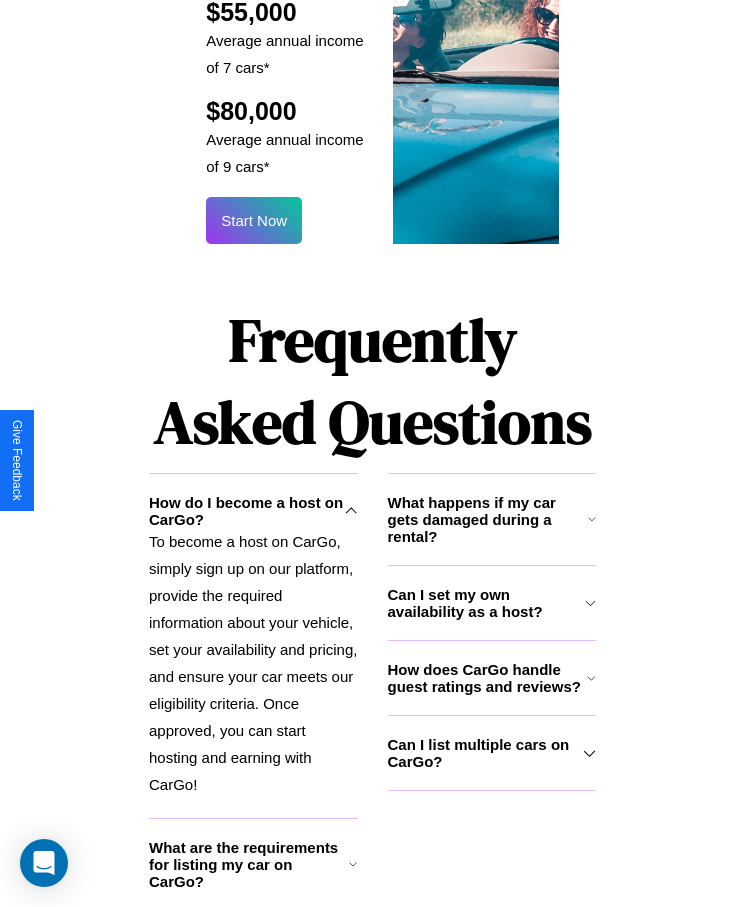 click on "Can I list multiple cars on CarGo?" at bounding box center [486, 753] 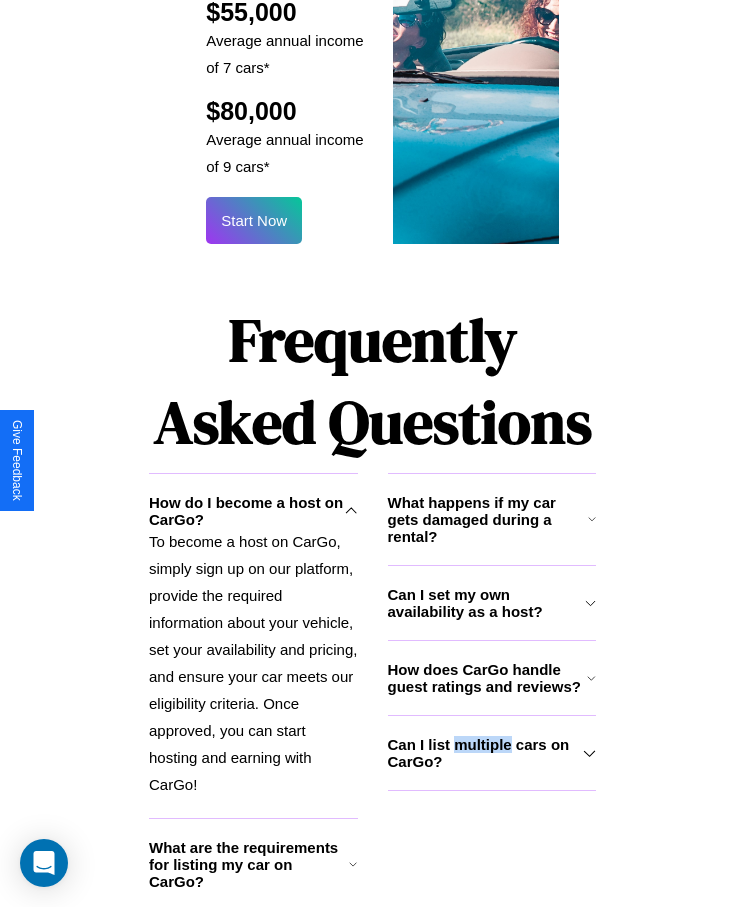 scroll, scrollTop: 2716, scrollLeft: 0, axis: vertical 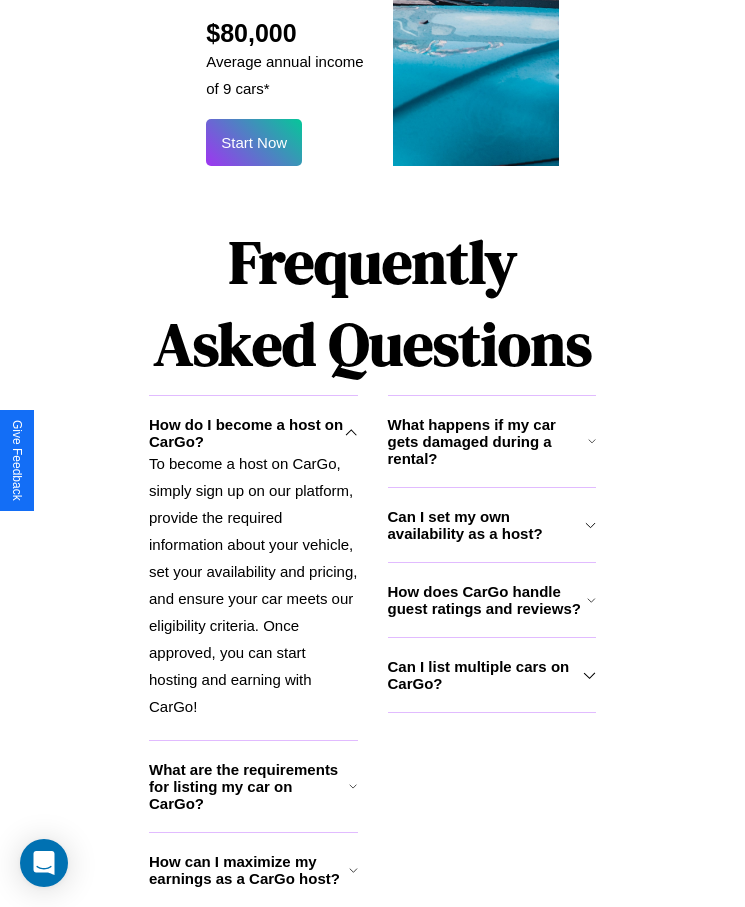 click on "How can I maximize my earnings as a CarGo host?" at bounding box center (249, 870) 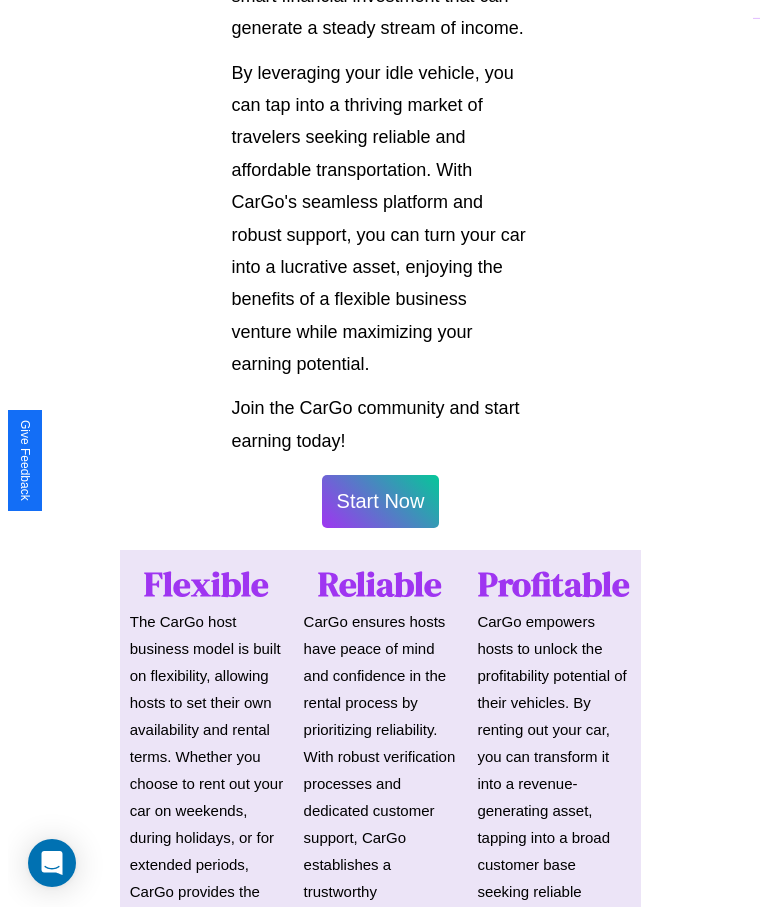 scroll, scrollTop: 1046, scrollLeft: 0, axis: vertical 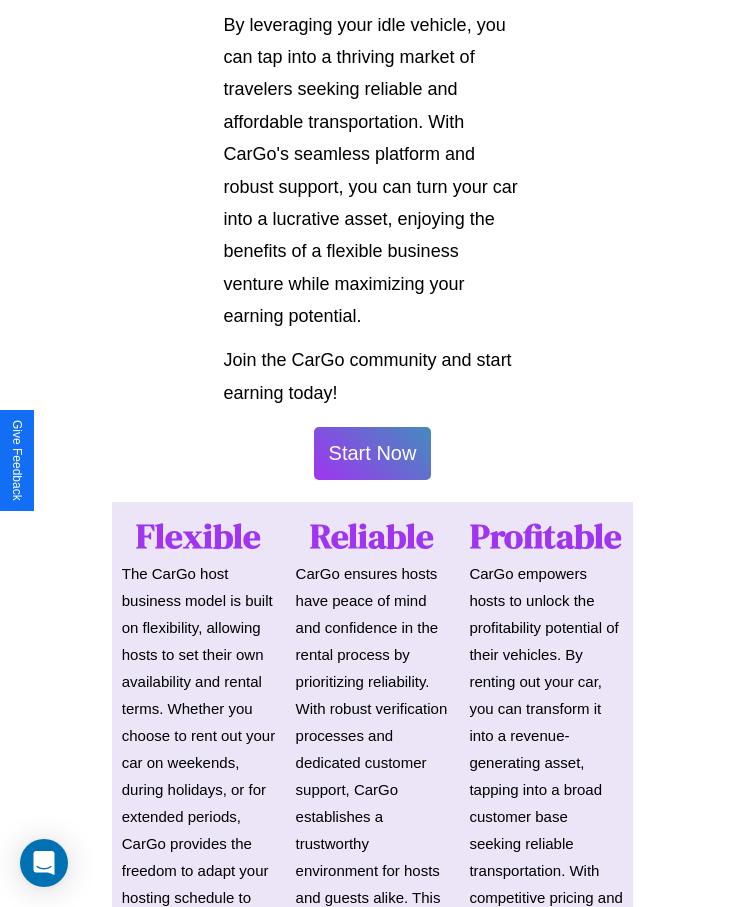 click on "Start Now" at bounding box center [373, 453] 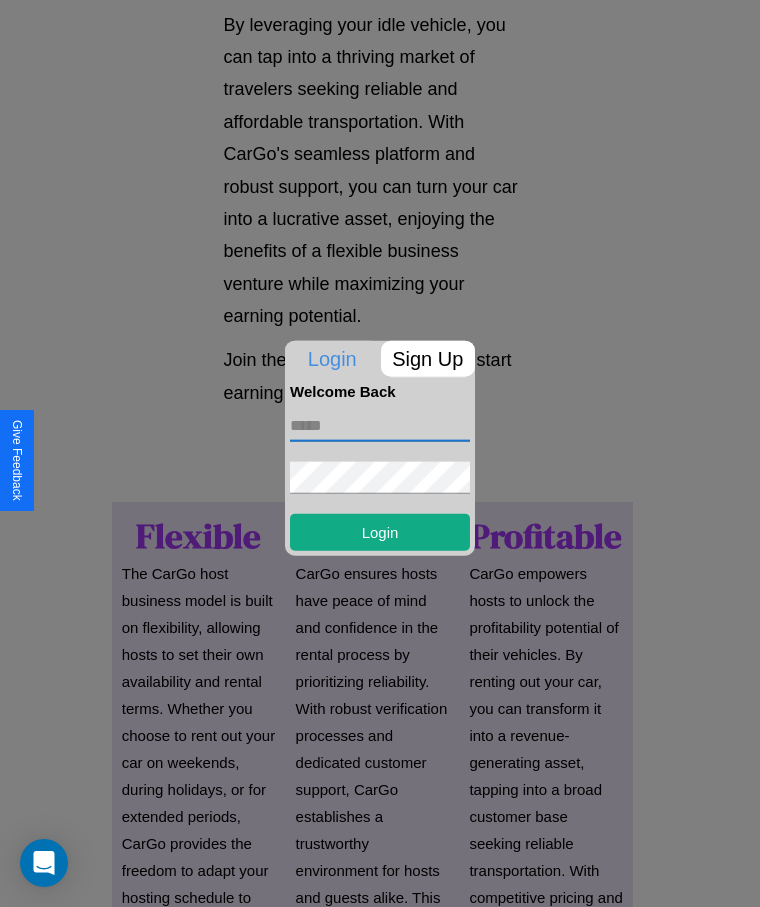 click at bounding box center (380, 425) 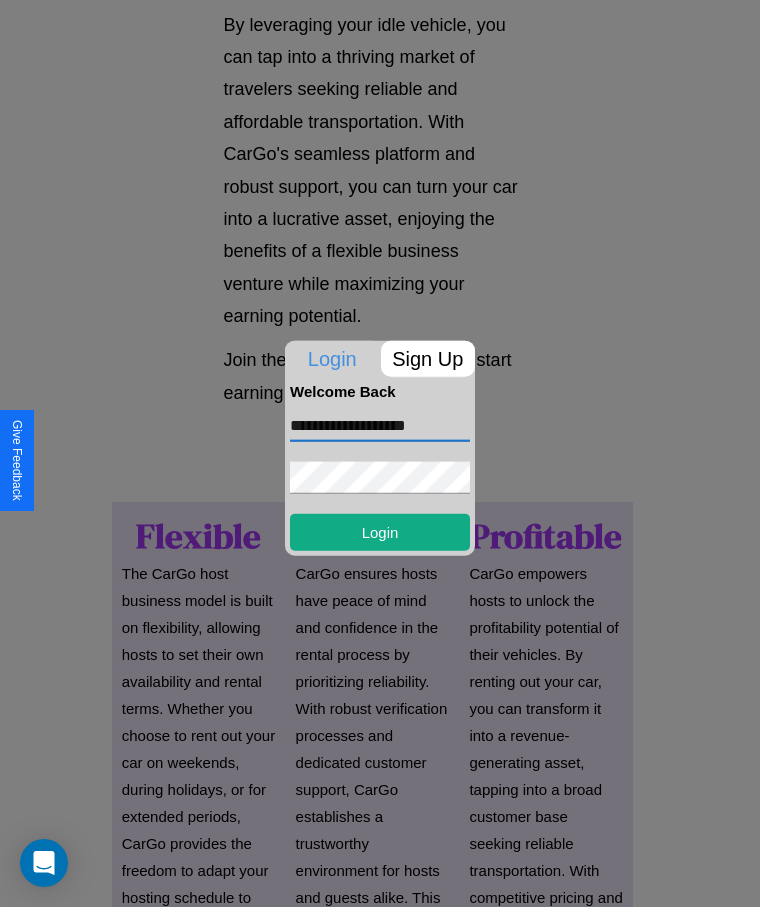 type on "**********" 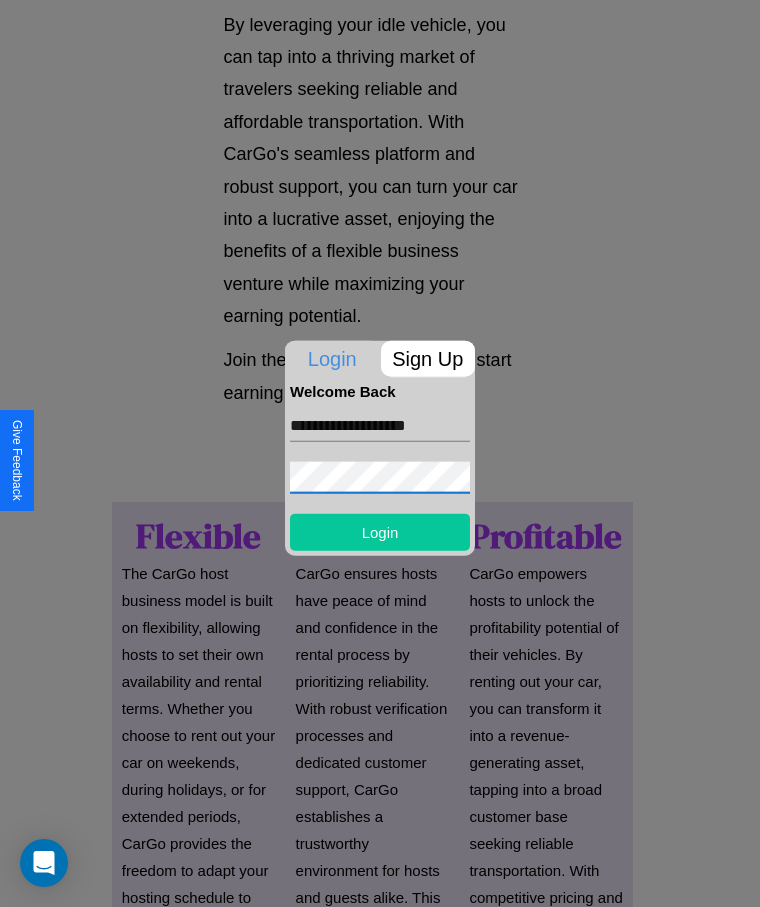 click on "Login" at bounding box center (380, 531) 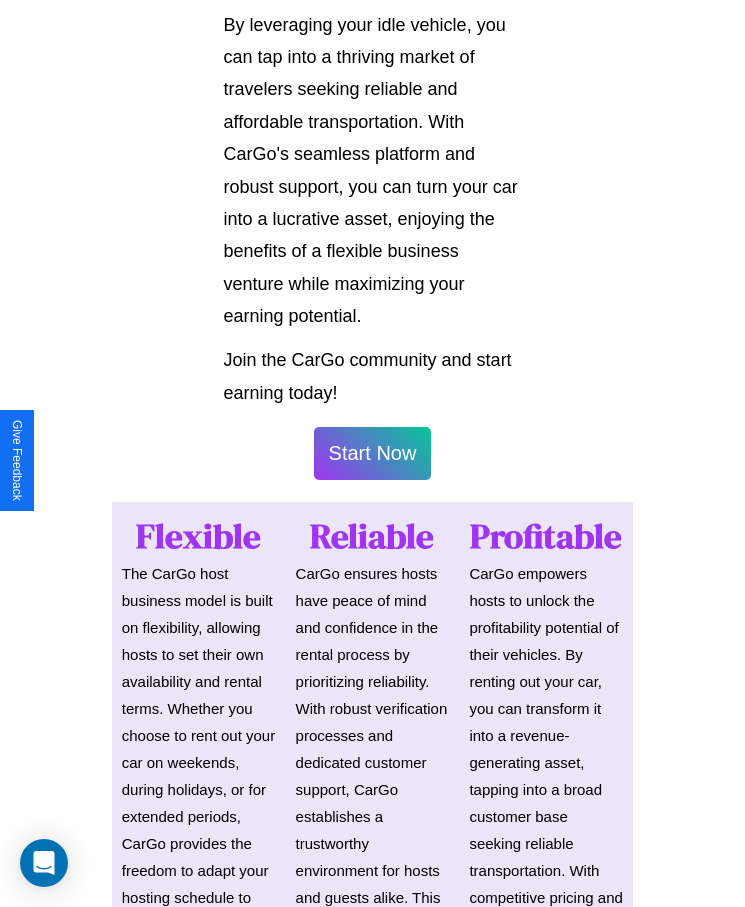 scroll, scrollTop: 1048, scrollLeft: 0, axis: vertical 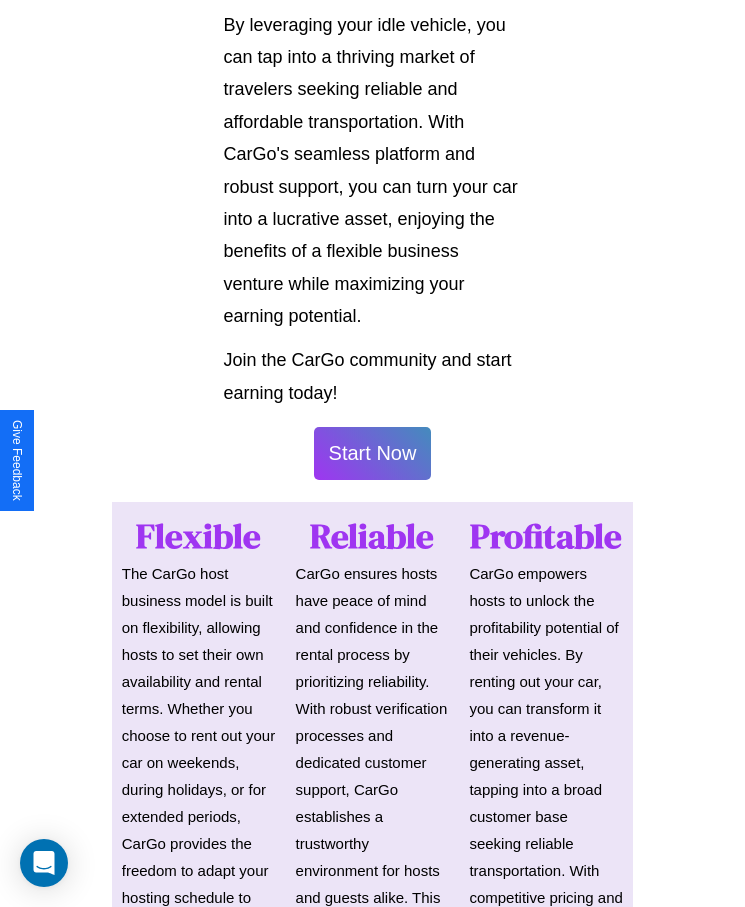 click on "Start Now" at bounding box center [373, 453] 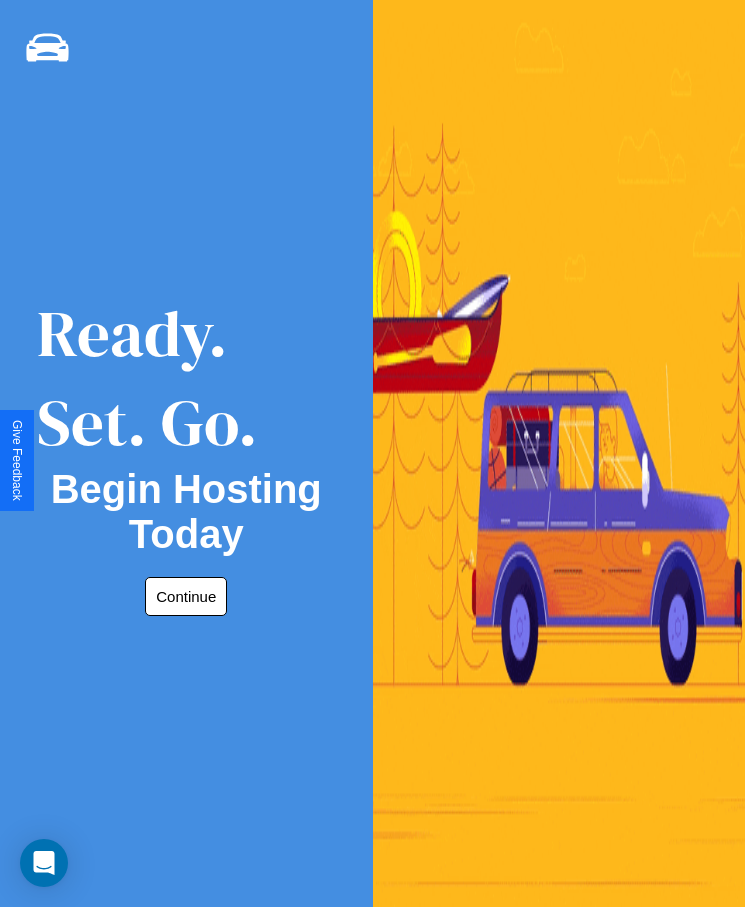 click on "Continue" at bounding box center (186, 596) 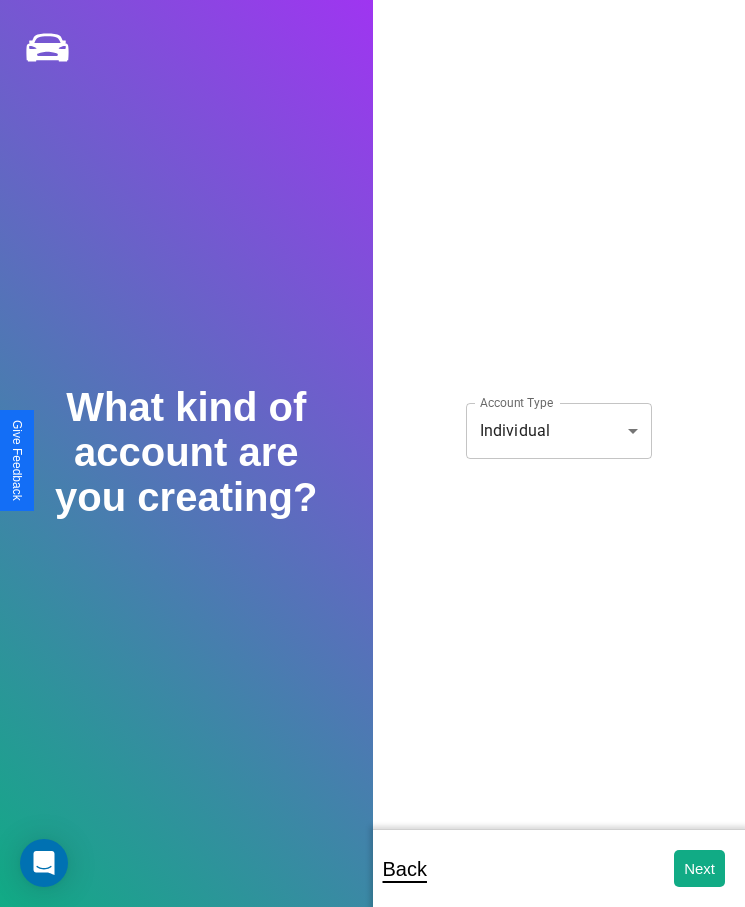 click on "**********" at bounding box center [372, 467] 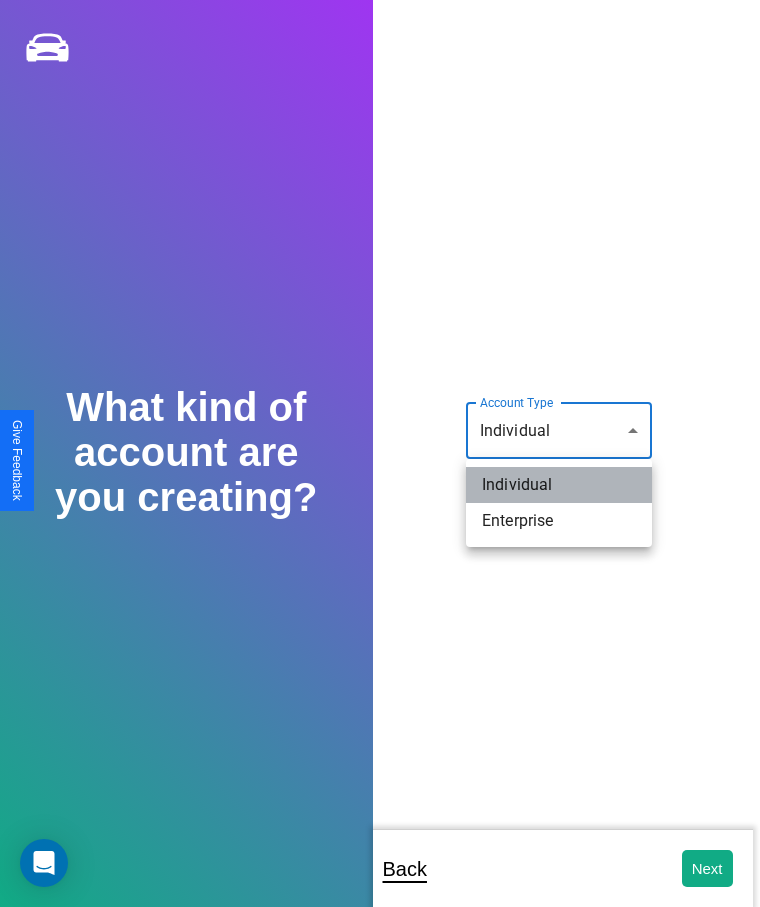 click on "Individual" at bounding box center (559, 485) 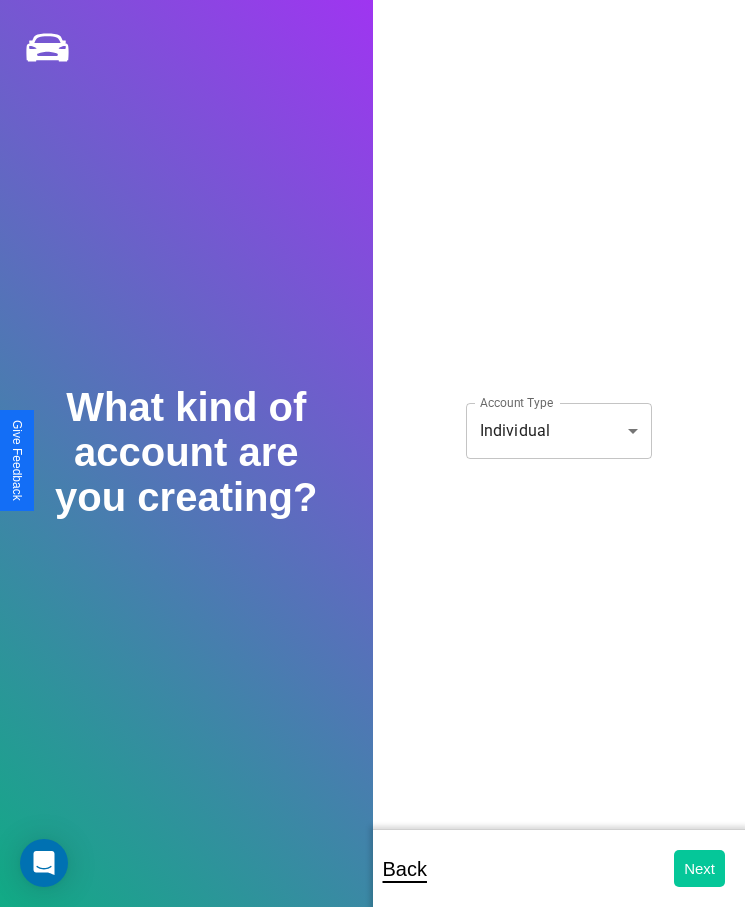 click on "Next" at bounding box center [699, 868] 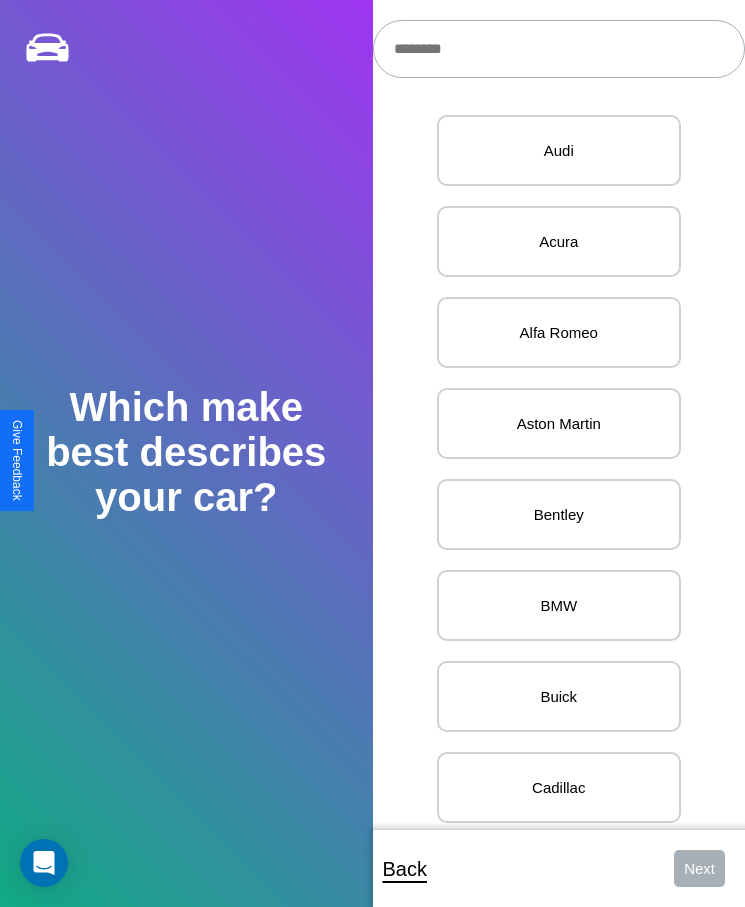 scroll, scrollTop: 27, scrollLeft: 0, axis: vertical 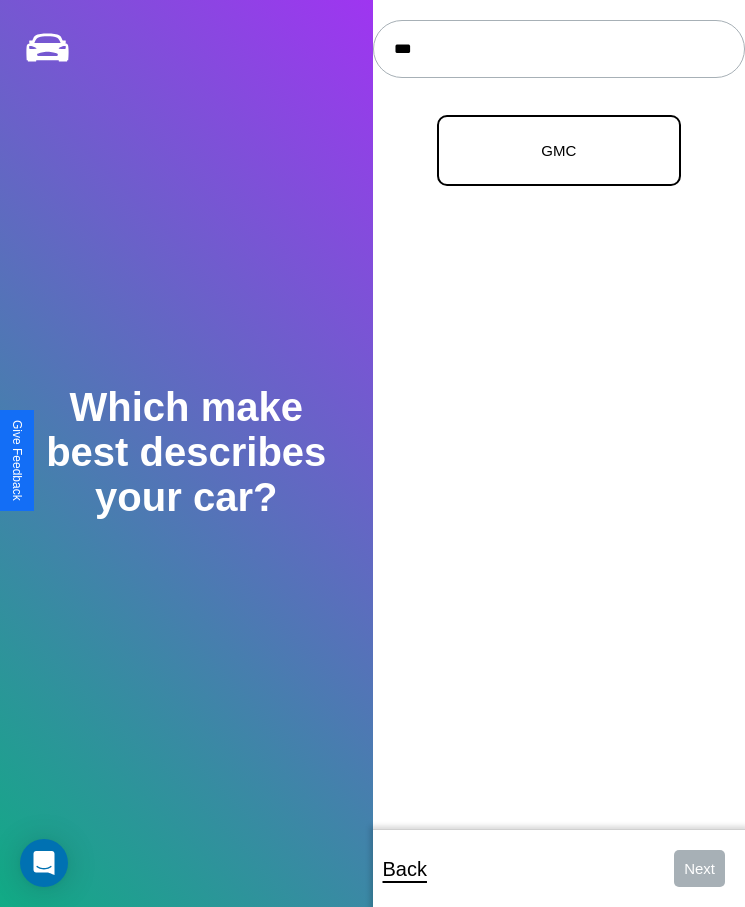 type on "***" 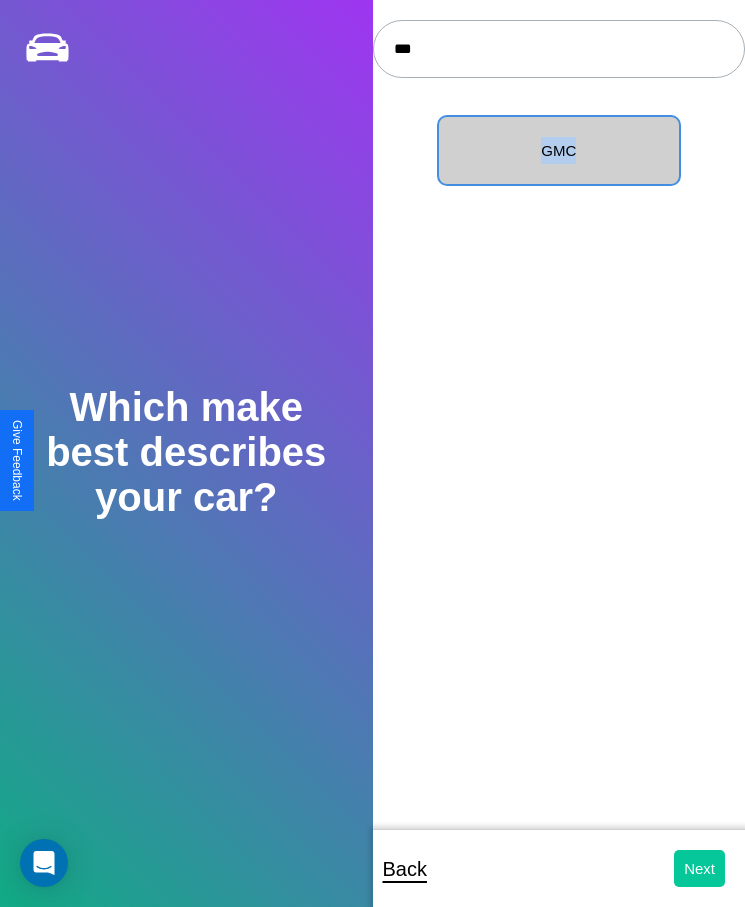 click on "Next" at bounding box center (699, 868) 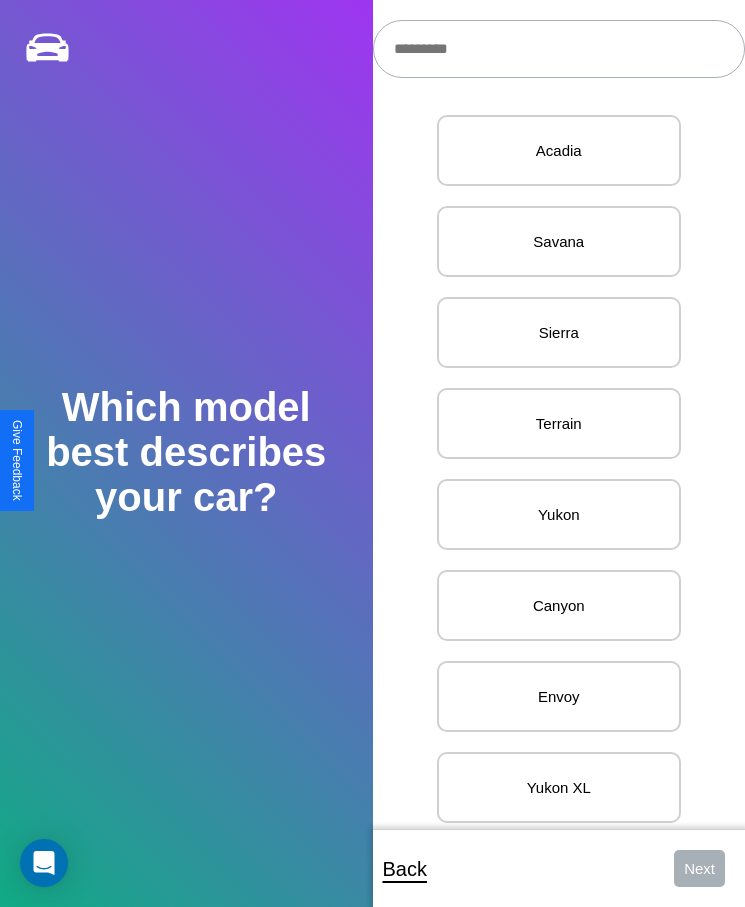 scroll, scrollTop: 27, scrollLeft: 0, axis: vertical 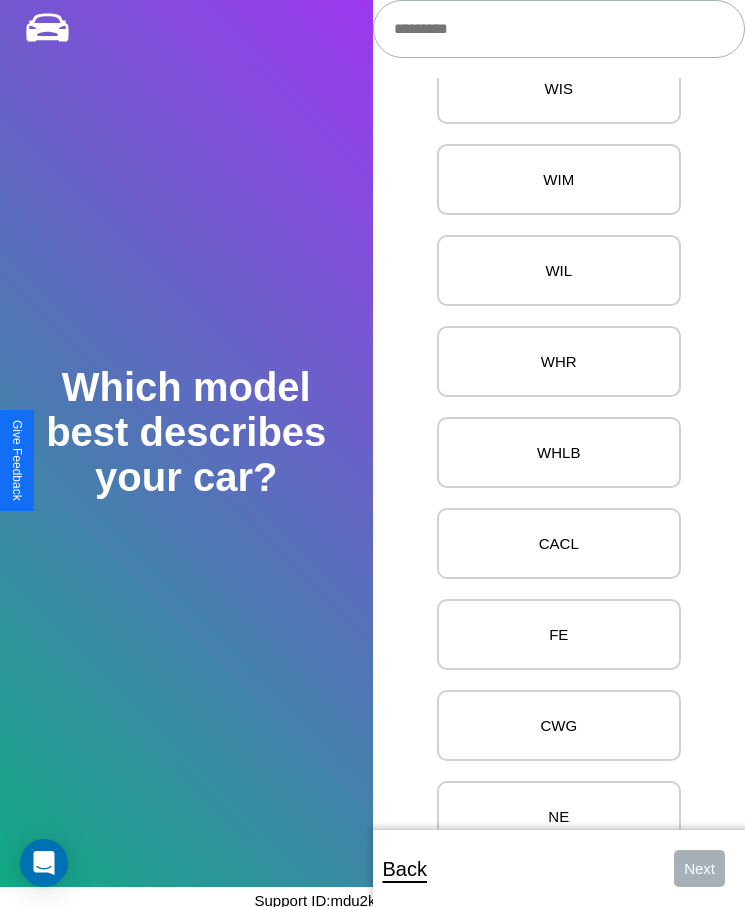 click on "WHLB" at bounding box center (559, 452) 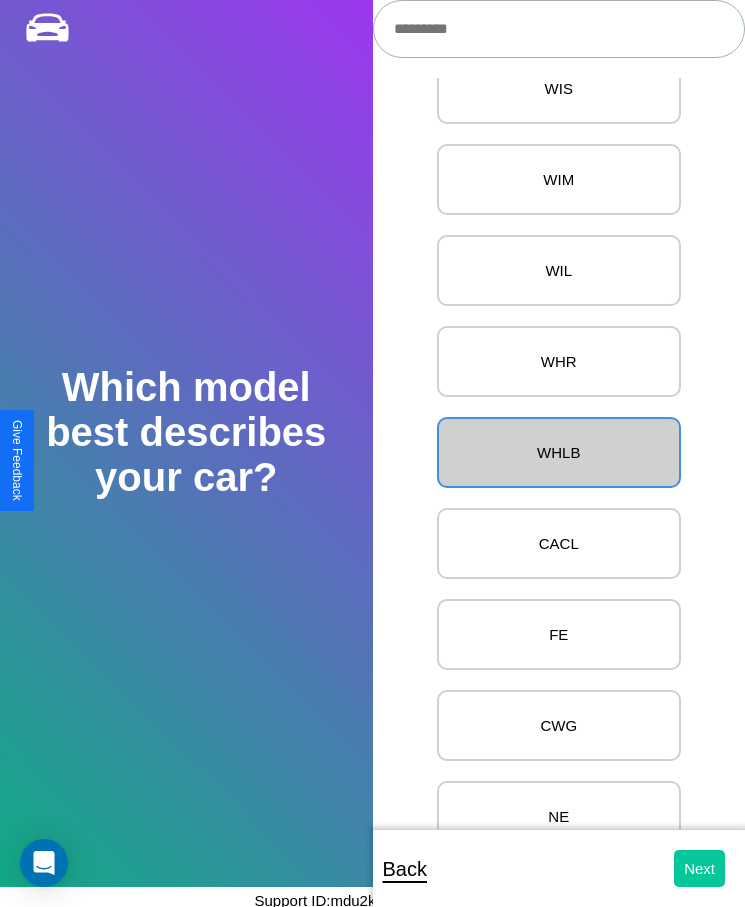 scroll, scrollTop: 0, scrollLeft: 0, axis: both 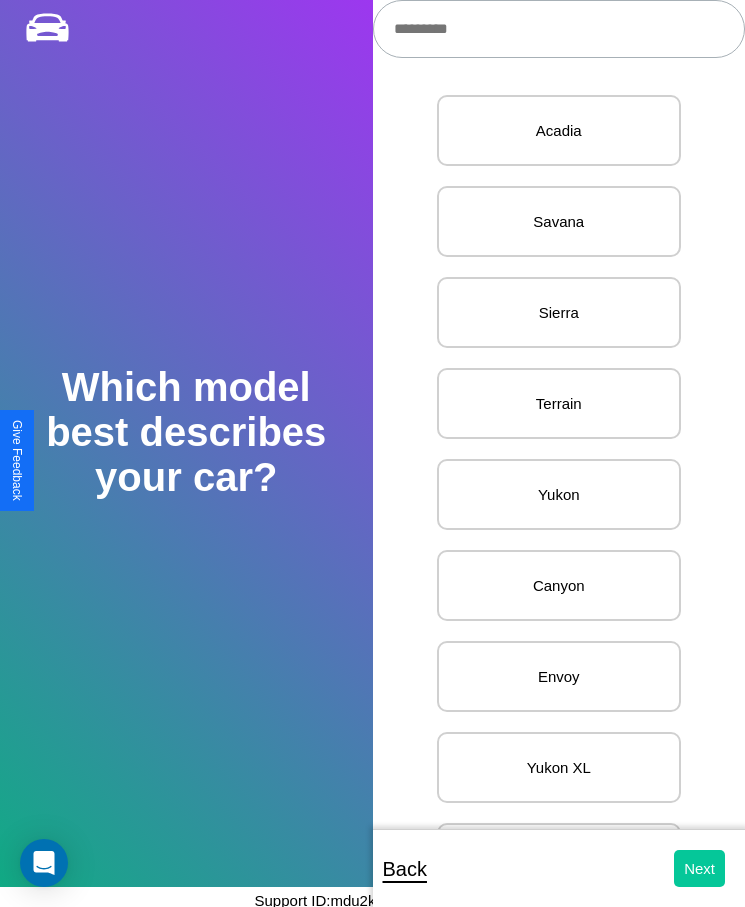 click on "Next" at bounding box center [699, 868] 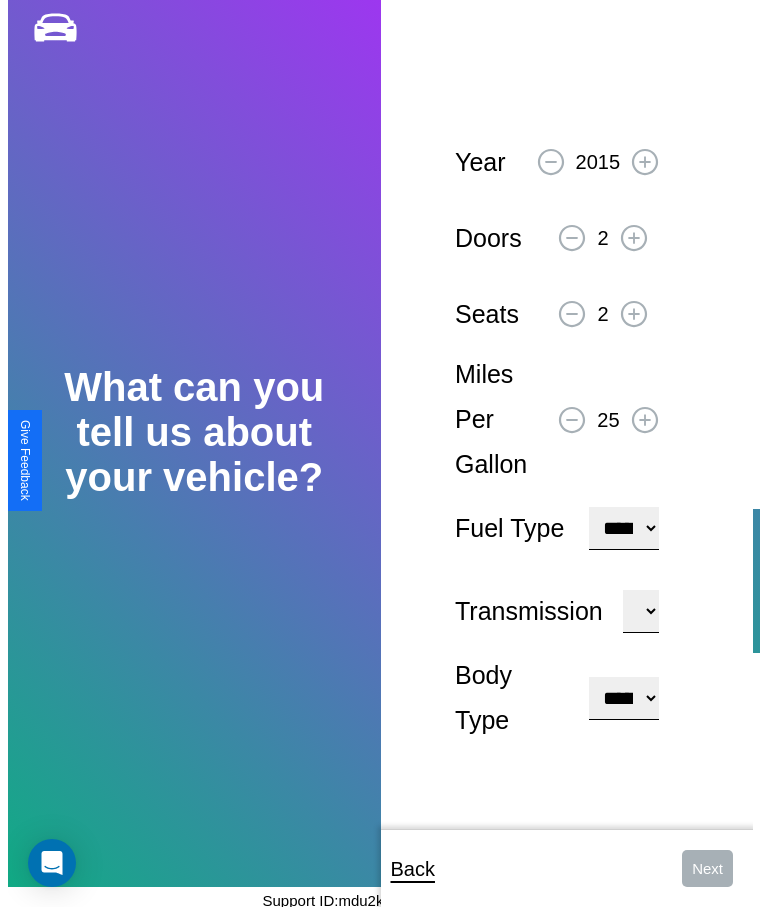 scroll, scrollTop: 0, scrollLeft: 0, axis: both 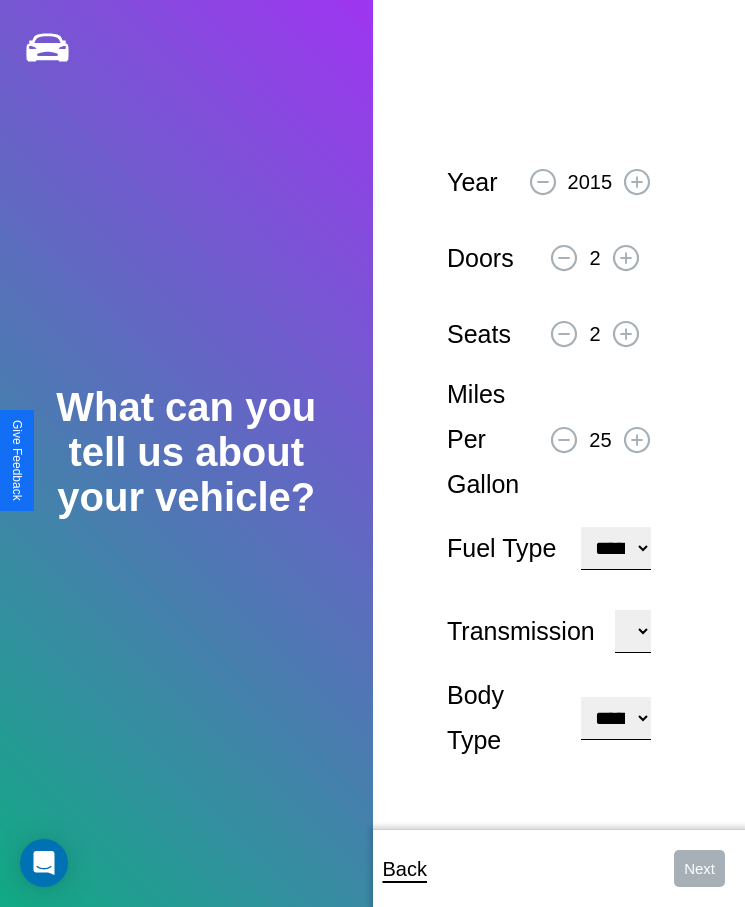 click 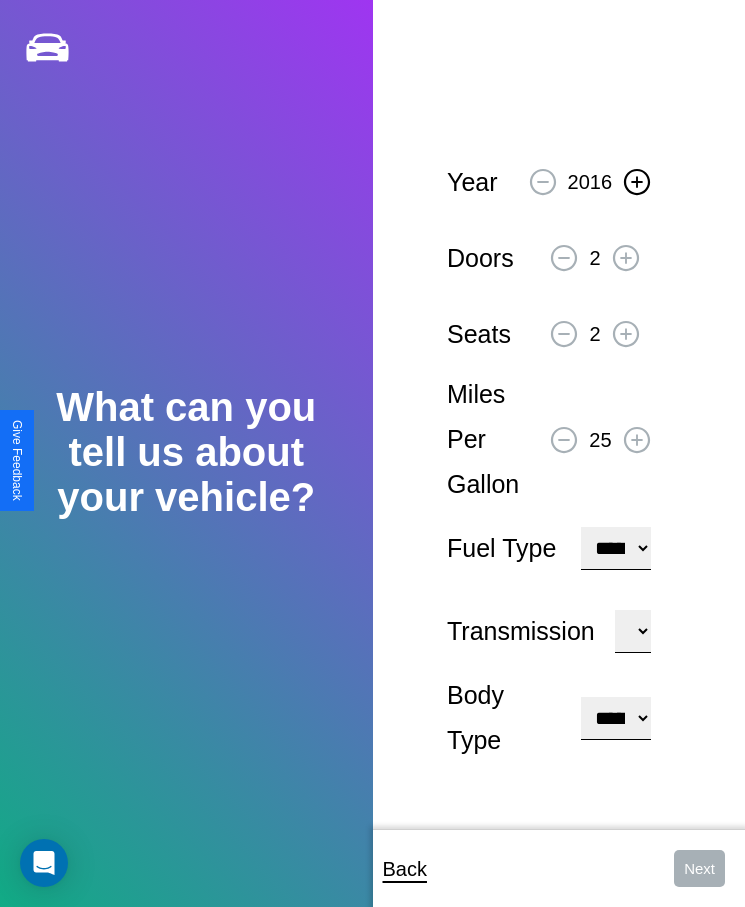 click 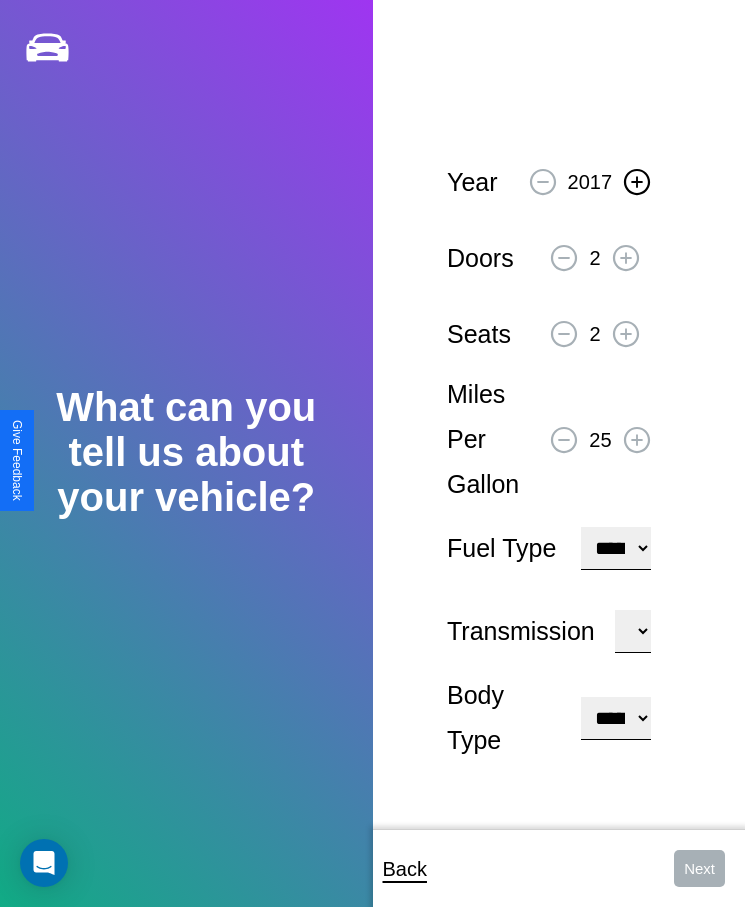 click 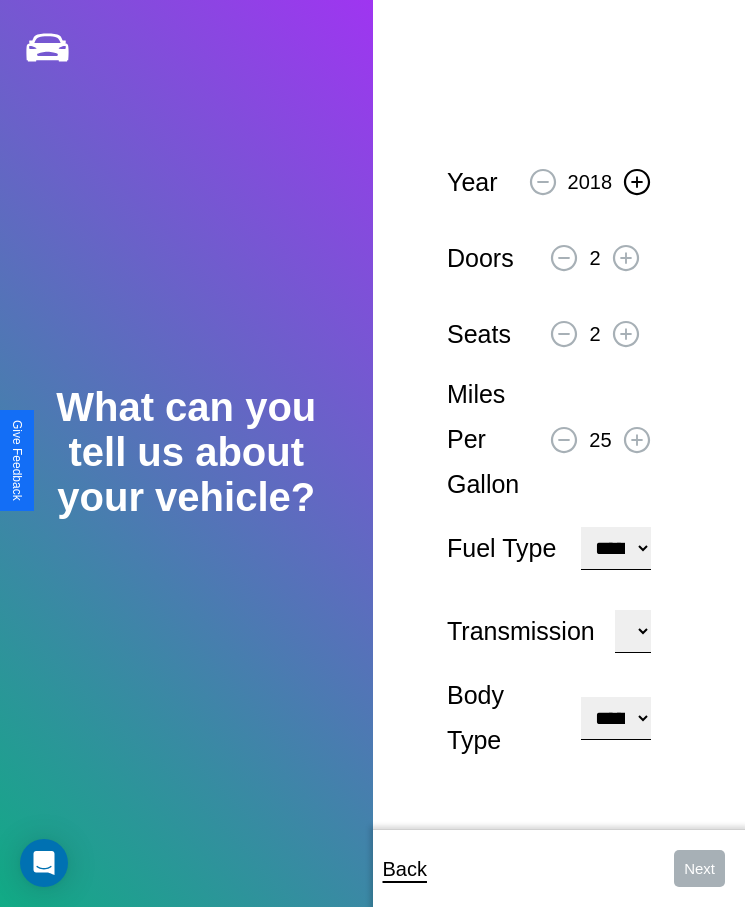 click on "**********" at bounding box center (615, 548) 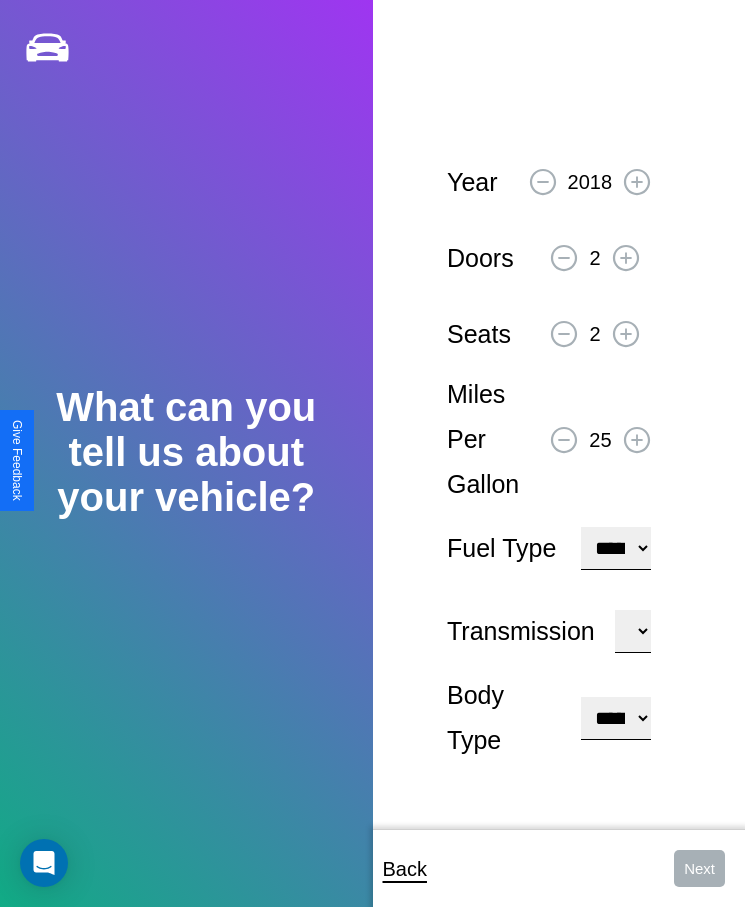 select on "**********" 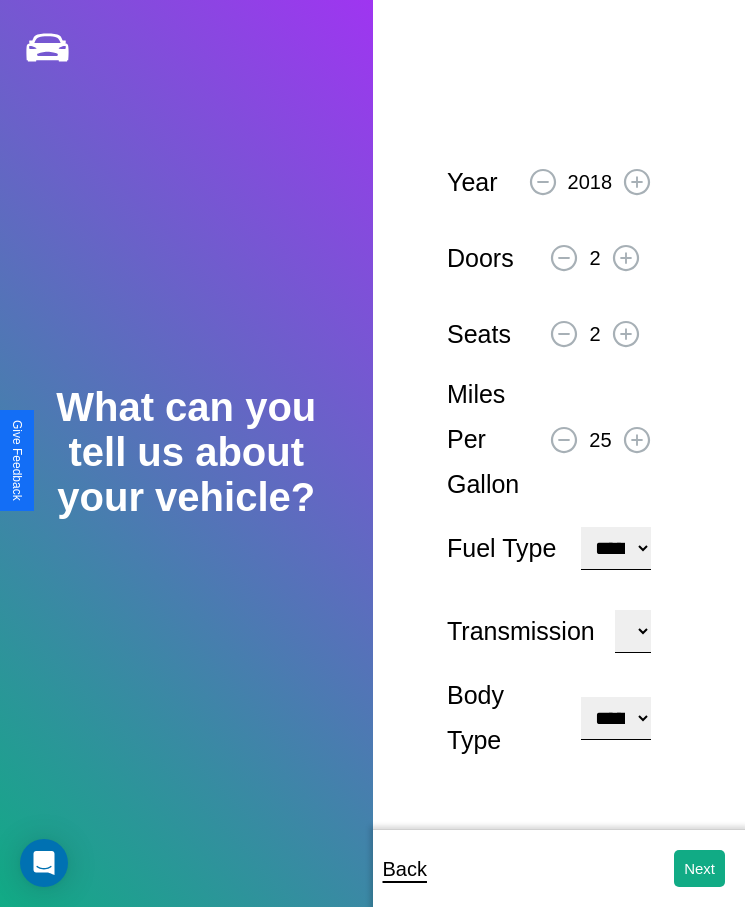 click on "**********" at bounding box center (615, 718) 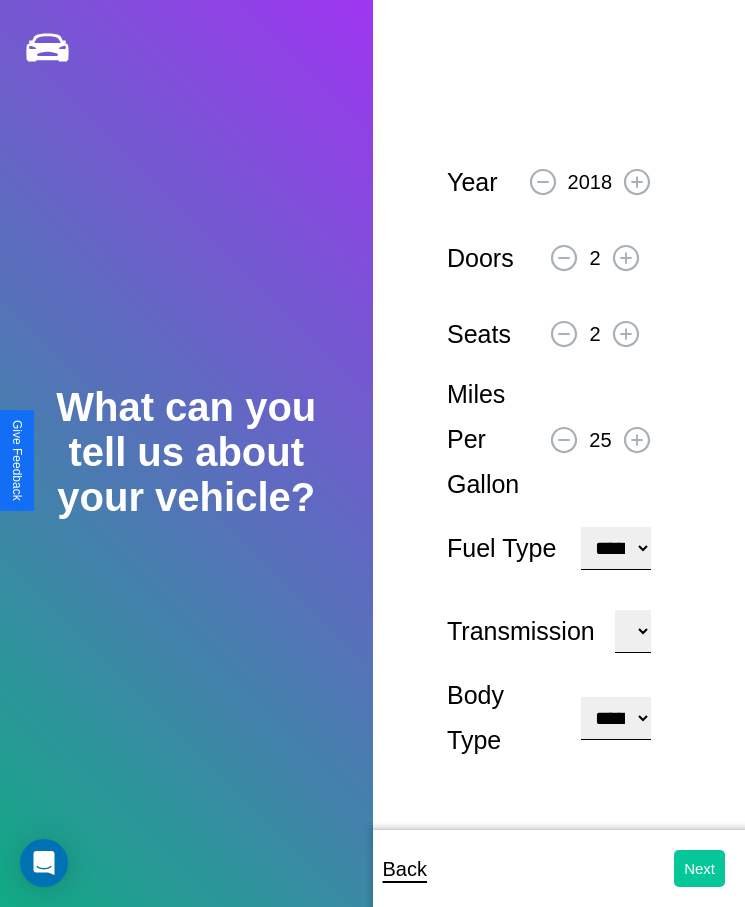click on "Next" at bounding box center [699, 868] 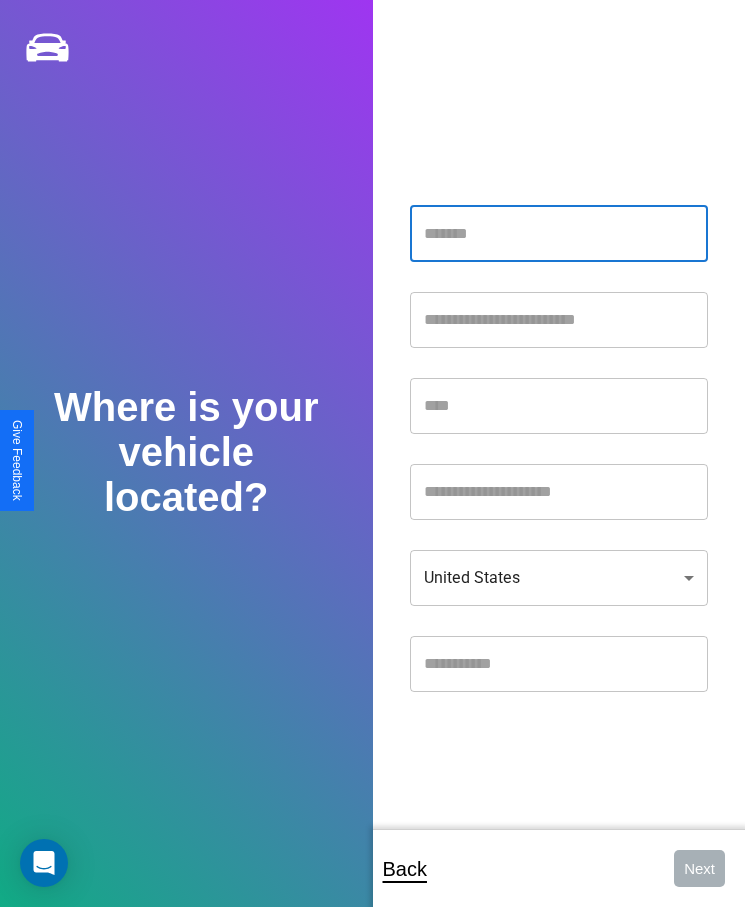 click at bounding box center [559, 234] 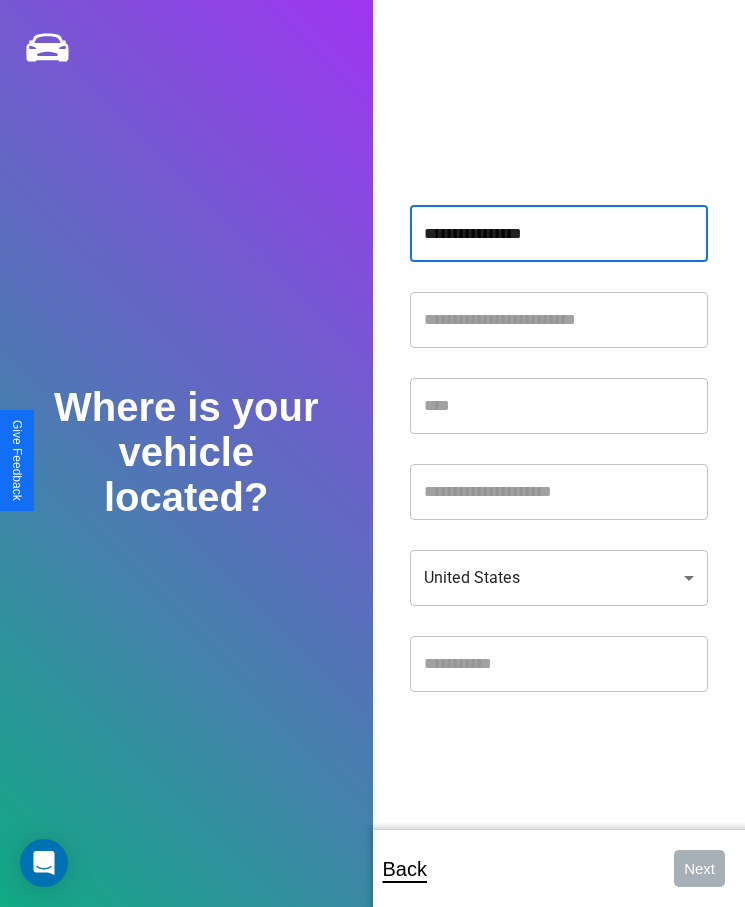 type on "**********" 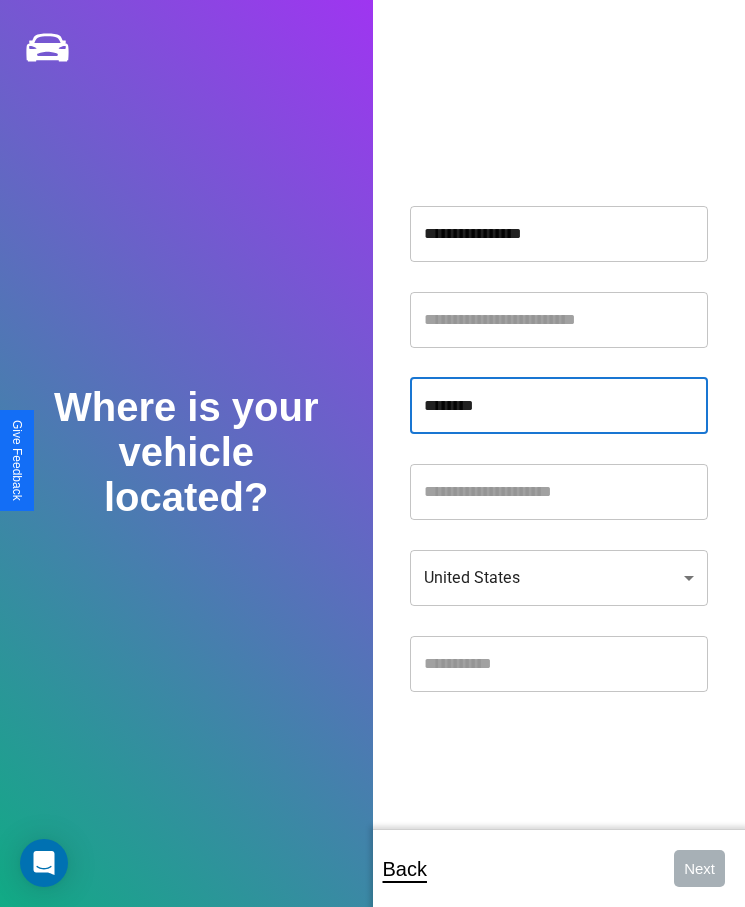 type on "********" 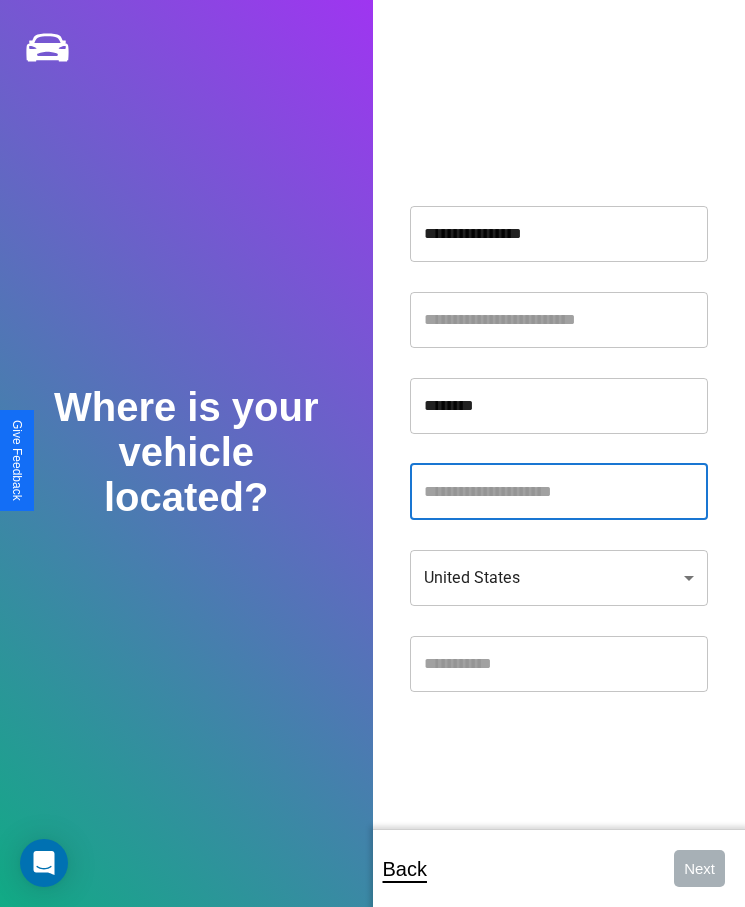 click at bounding box center (559, 492) 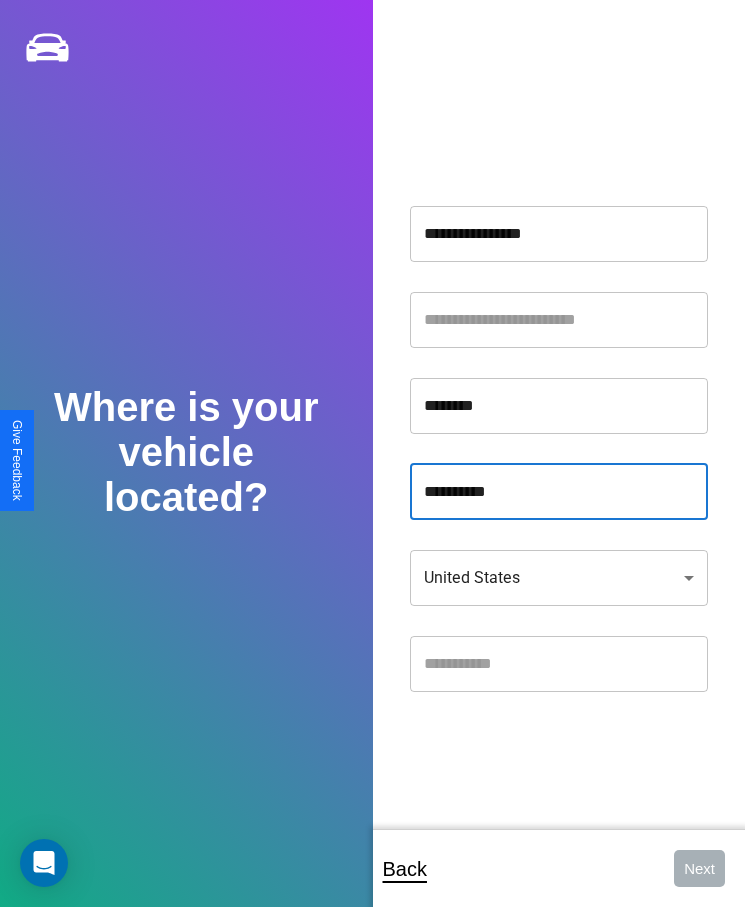 type on "**********" 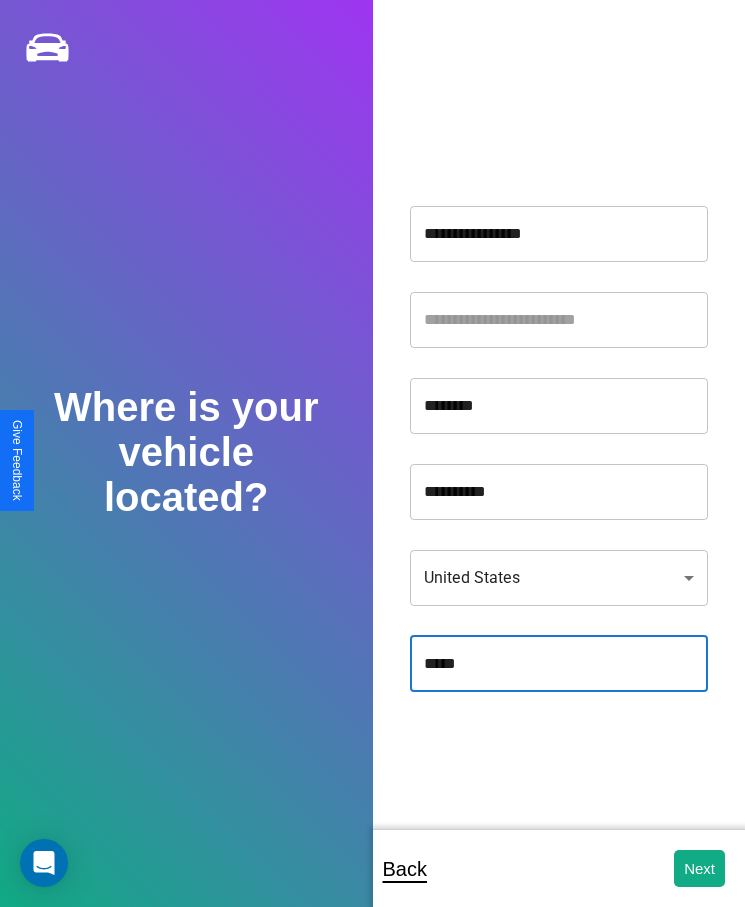 type on "*****" 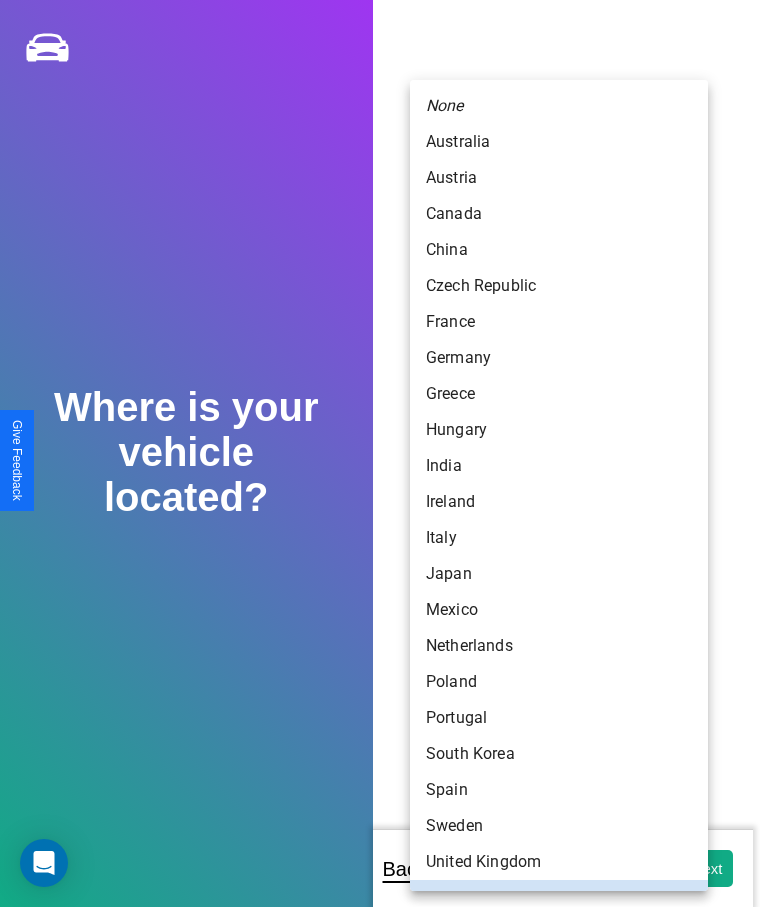 click on "Australia" at bounding box center [559, 142] 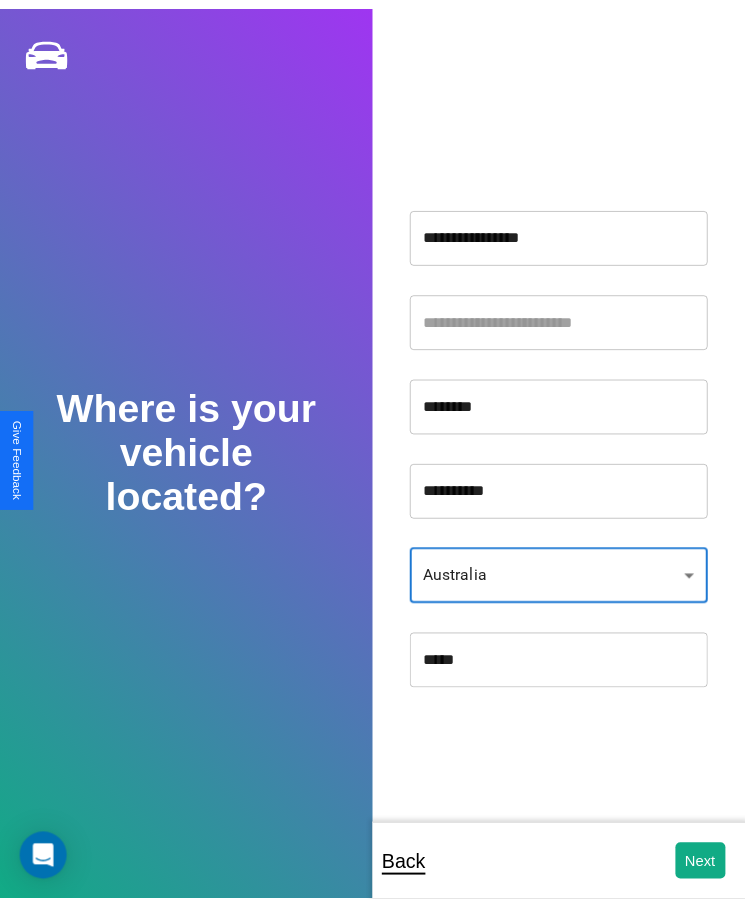 scroll, scrollTop: 25, scrollLeft: 0, axis: vertical 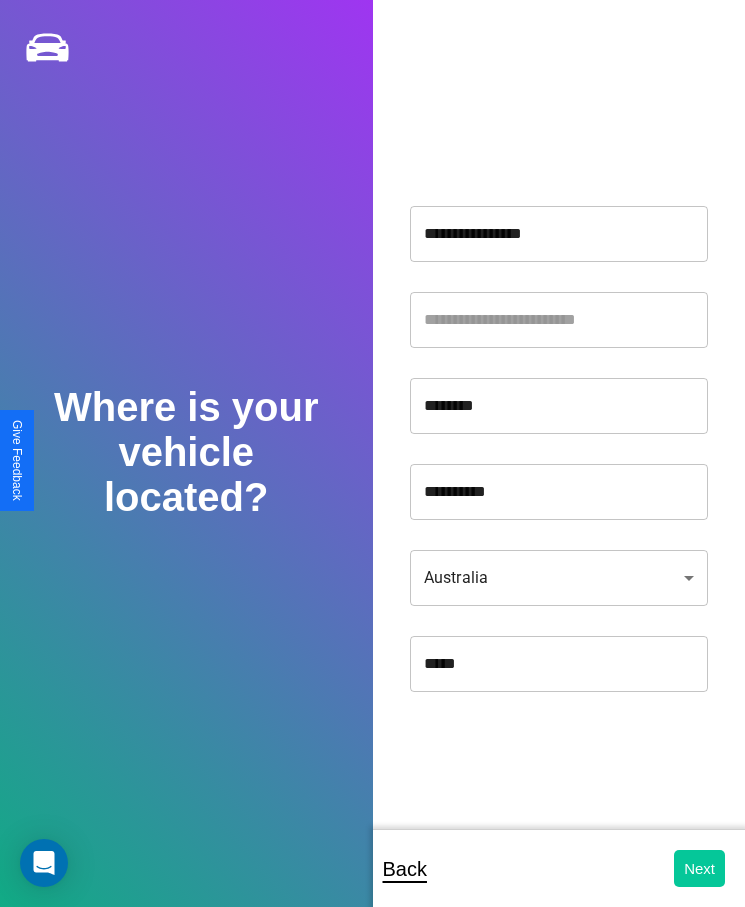 click on "Next" at bounding box center [699, 868] 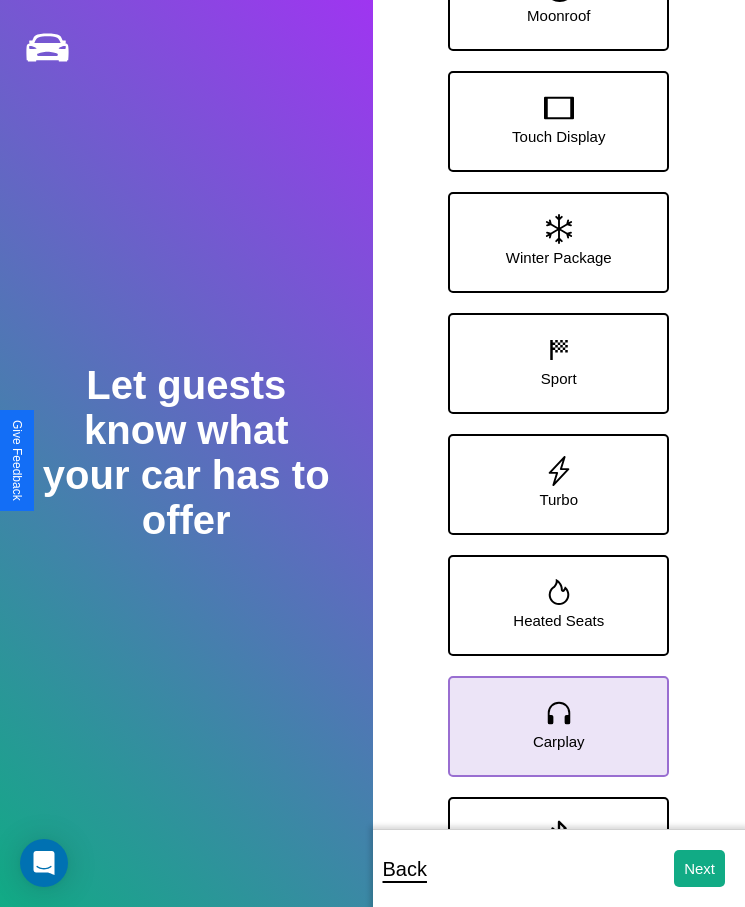 click 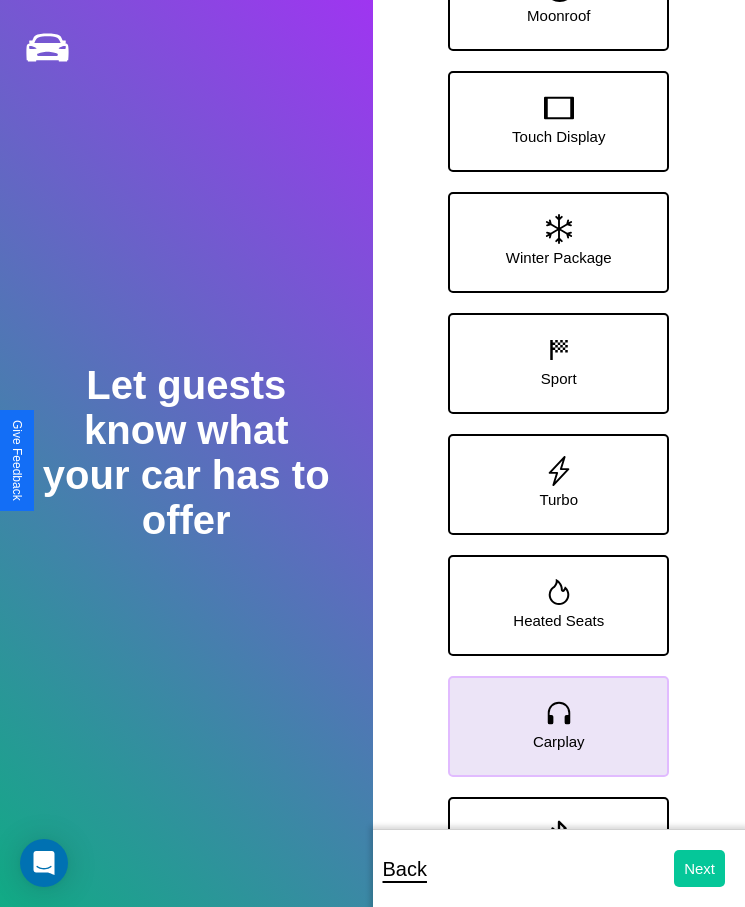 click on "Next" at bounding box center [699, 868] 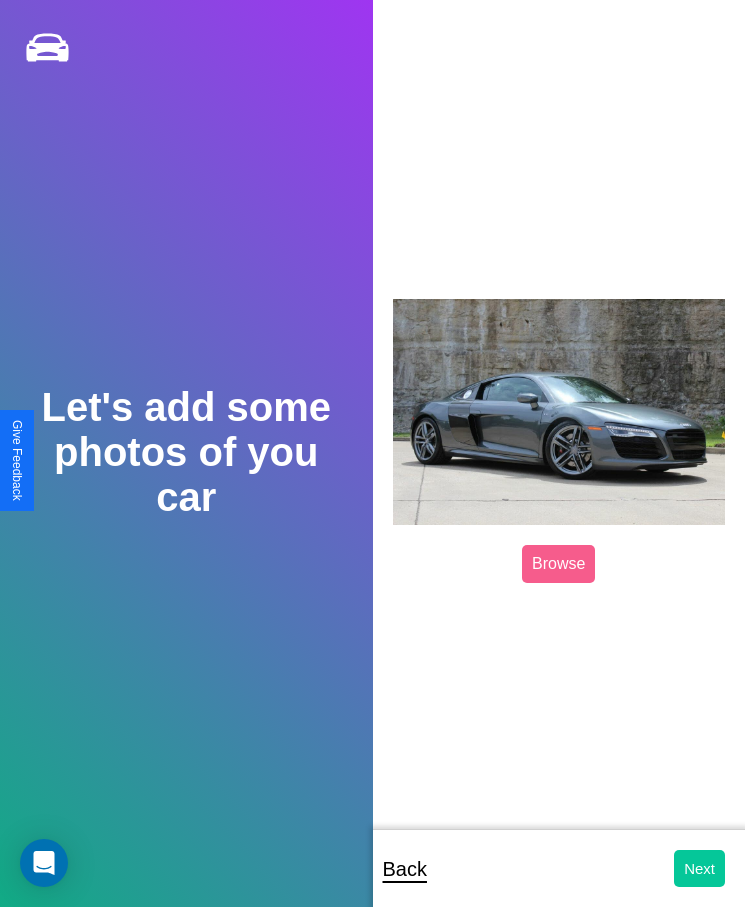 click on "Next" at bounding box center [699, 868] 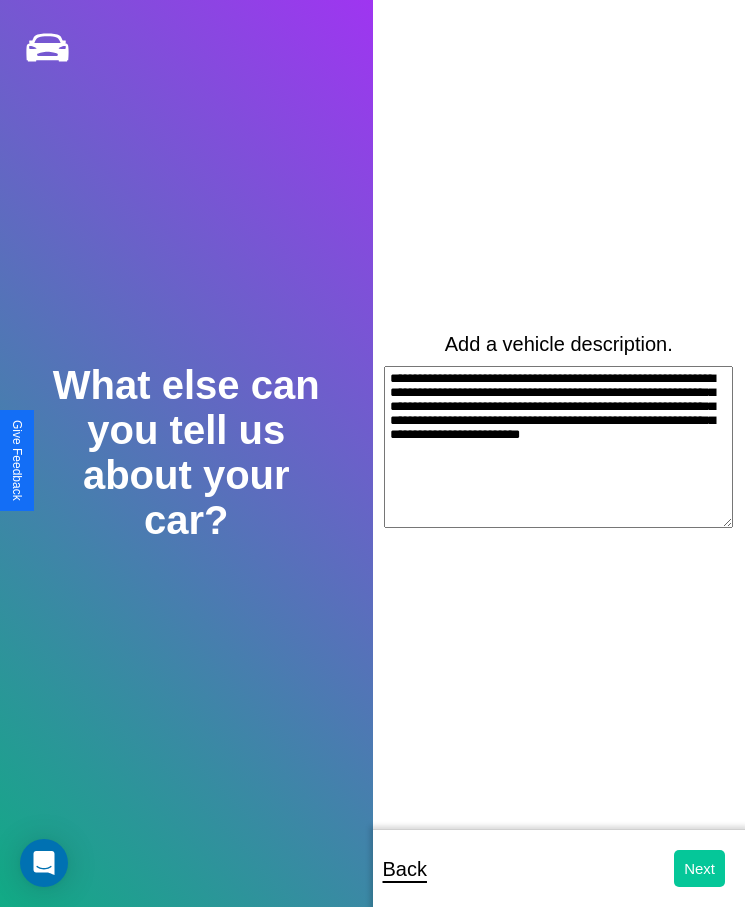 type on "**********" 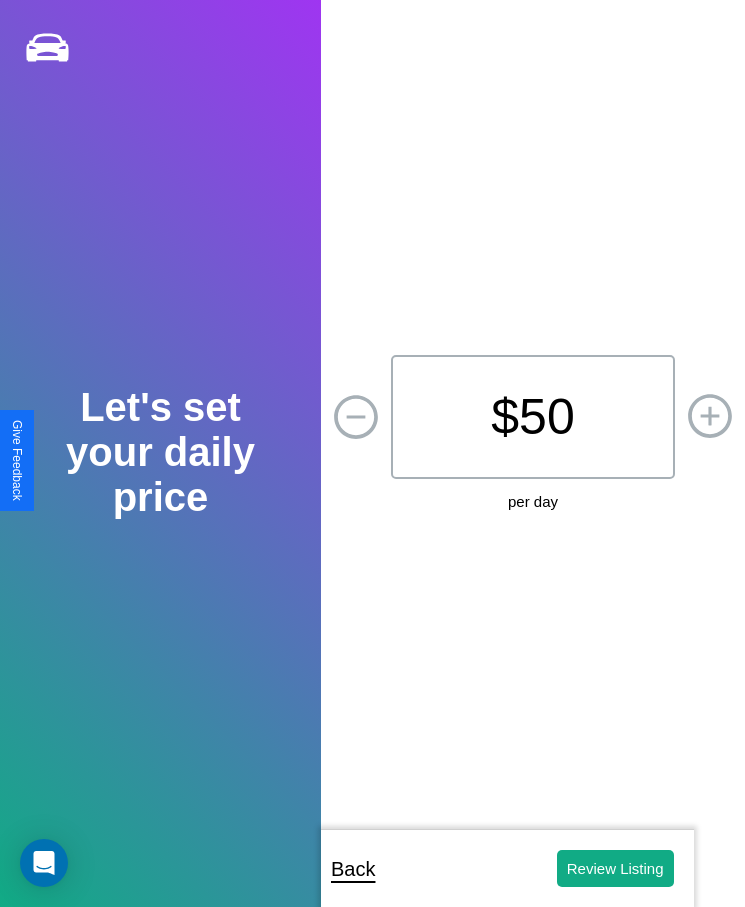 click on "$ 50" at bounding box center (533, 417) 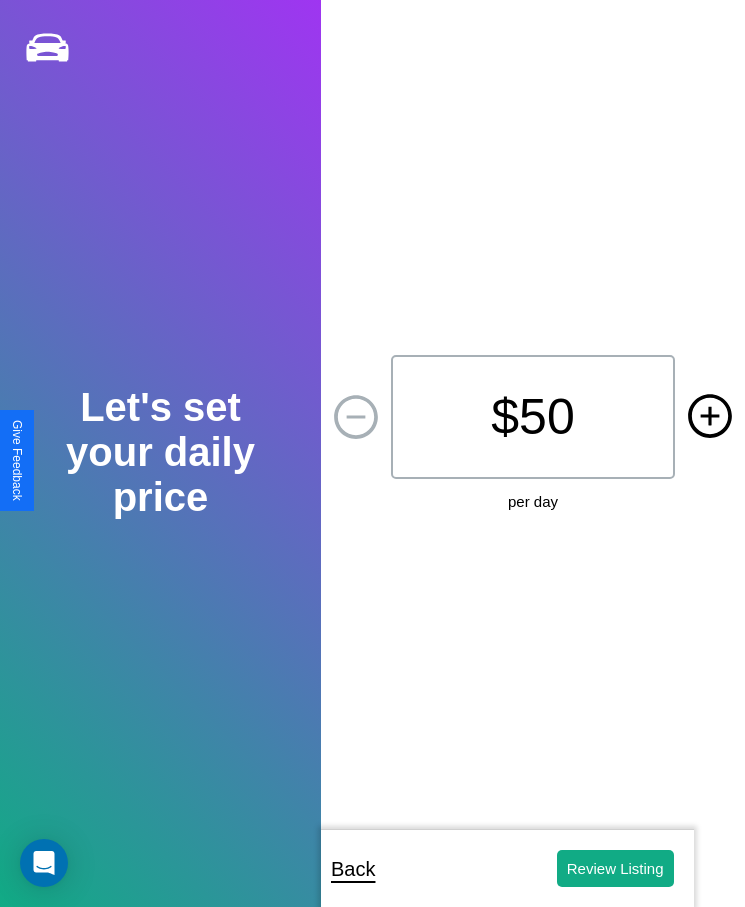 click 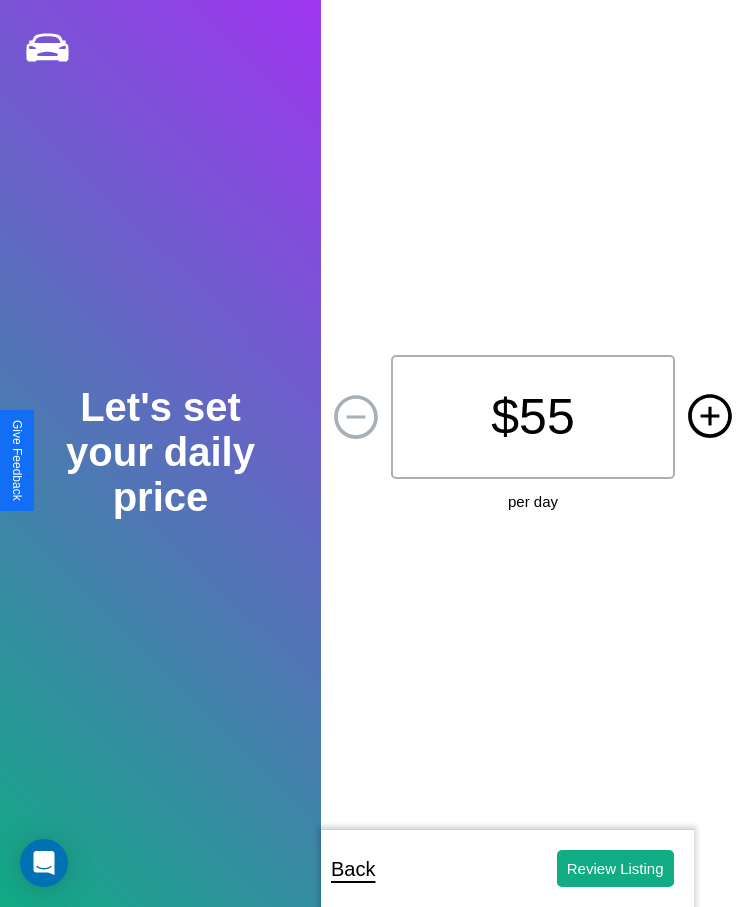 click 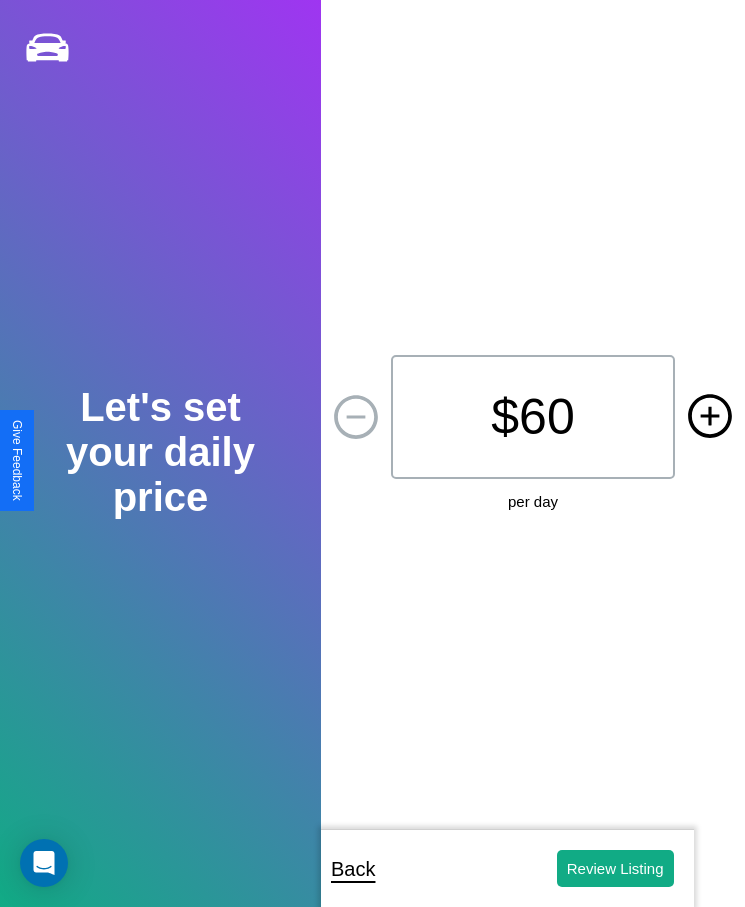 click 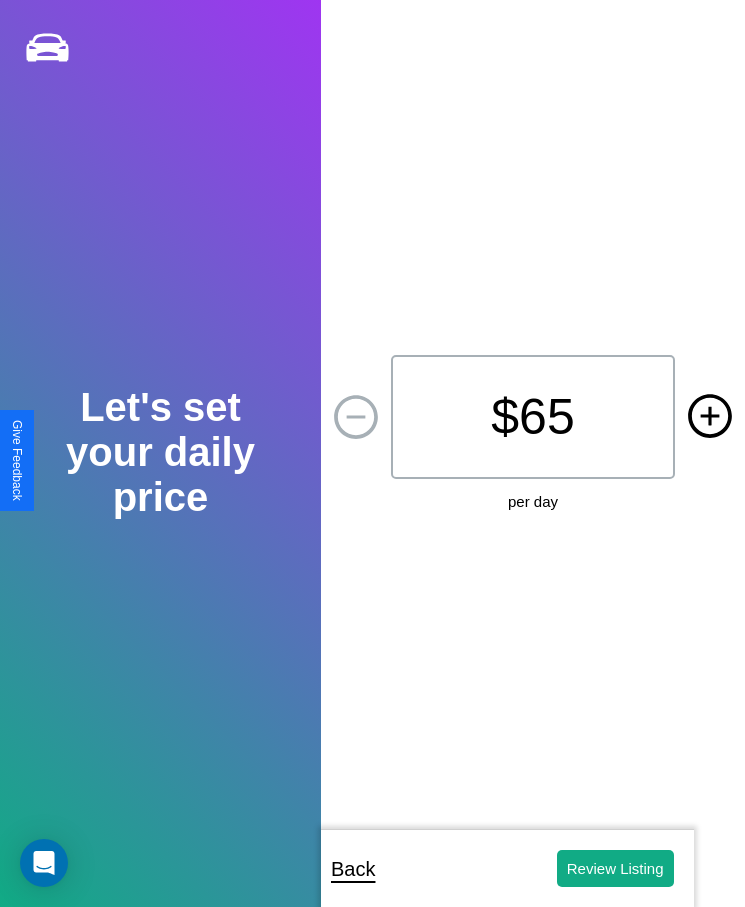 click 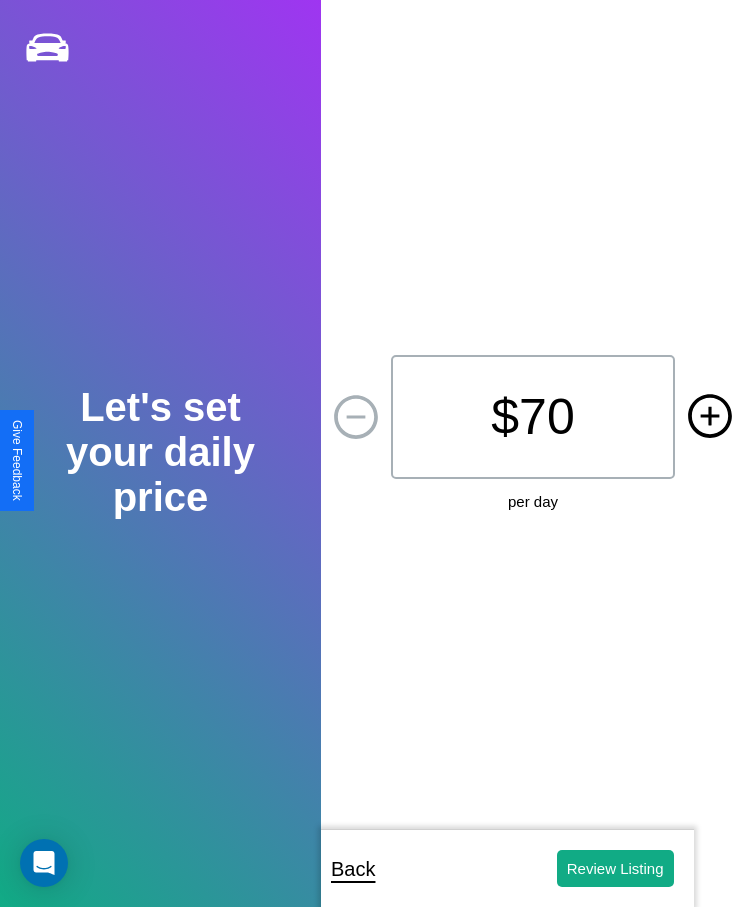 click 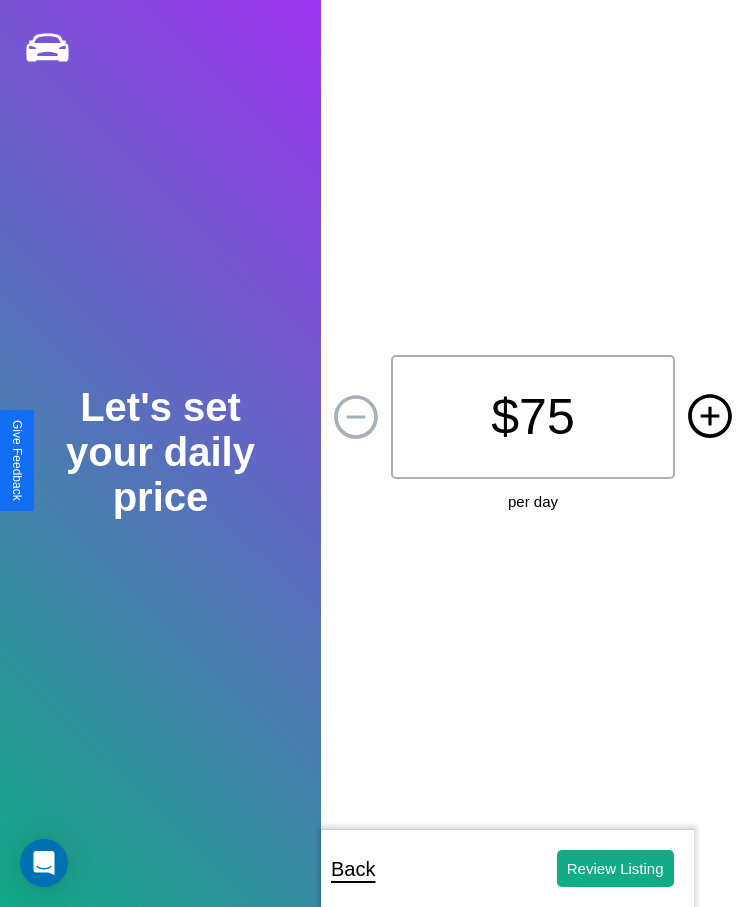 click 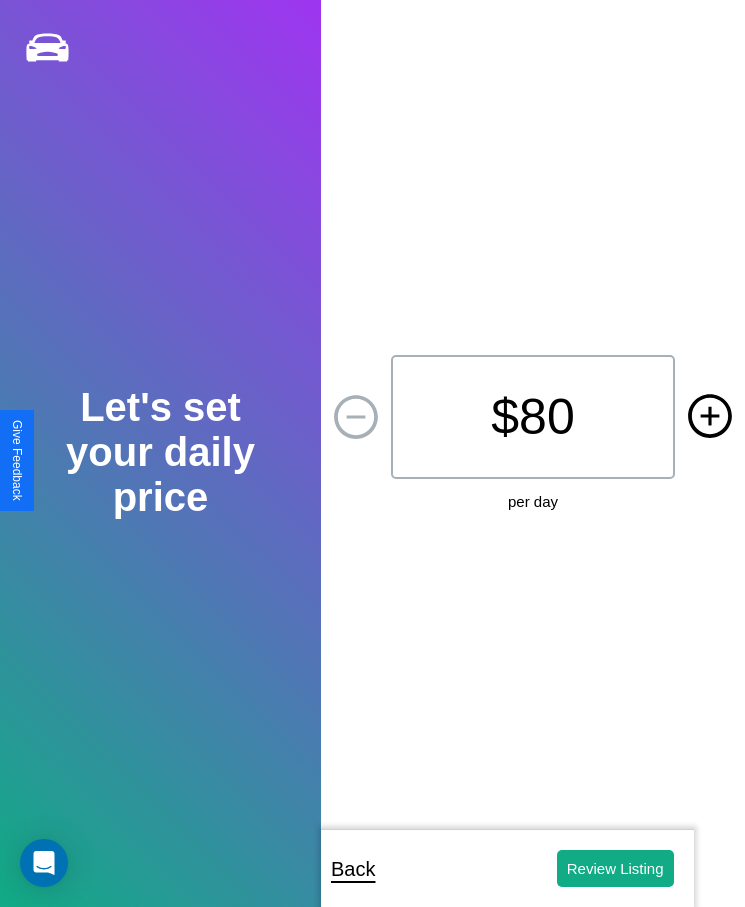 click 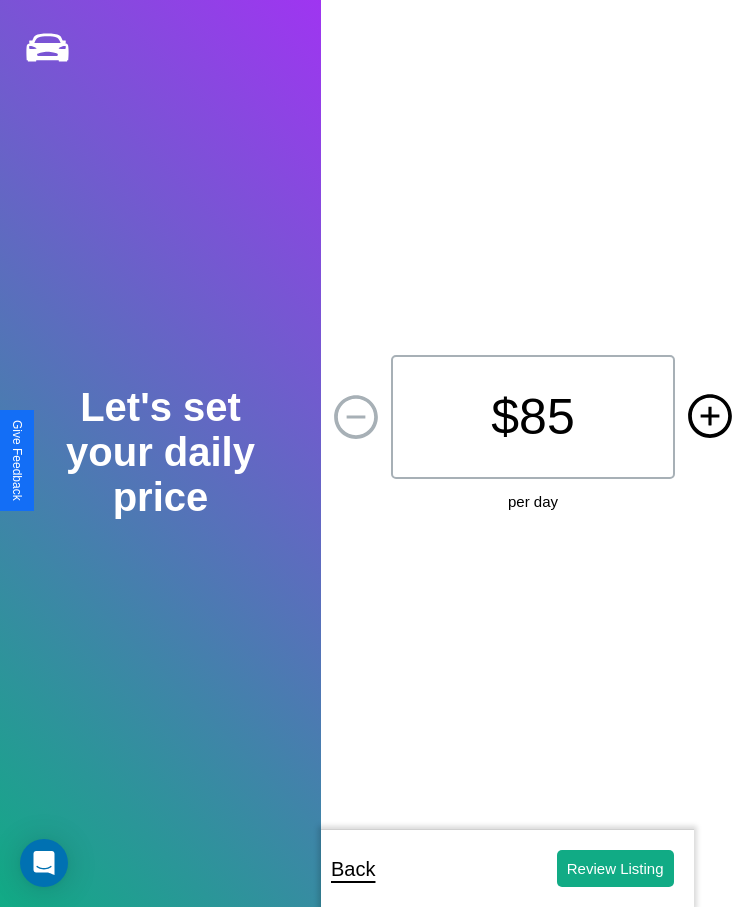 click 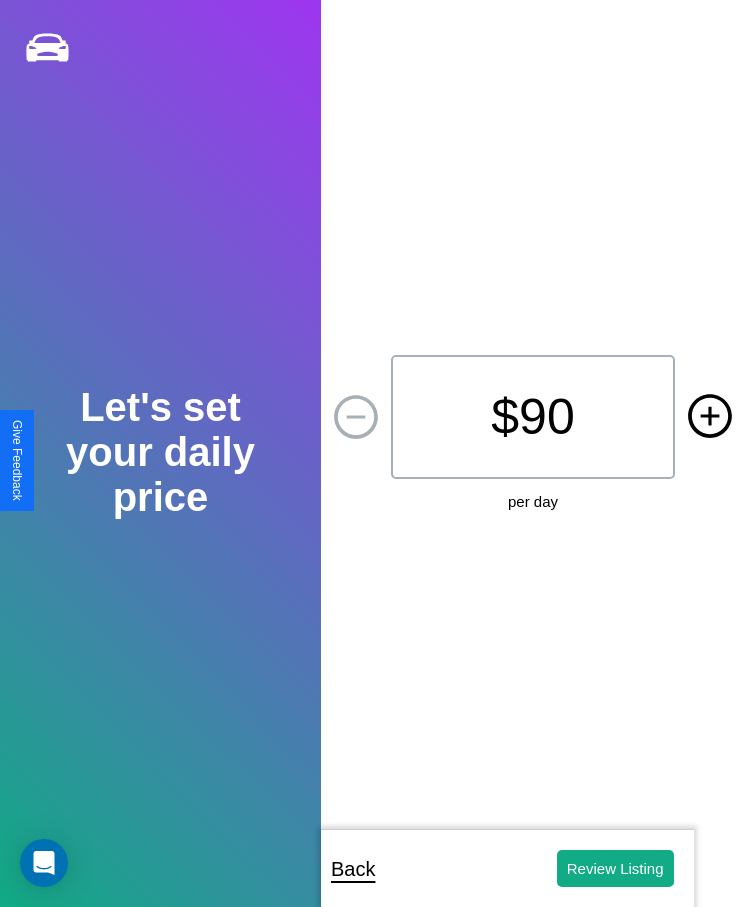 click 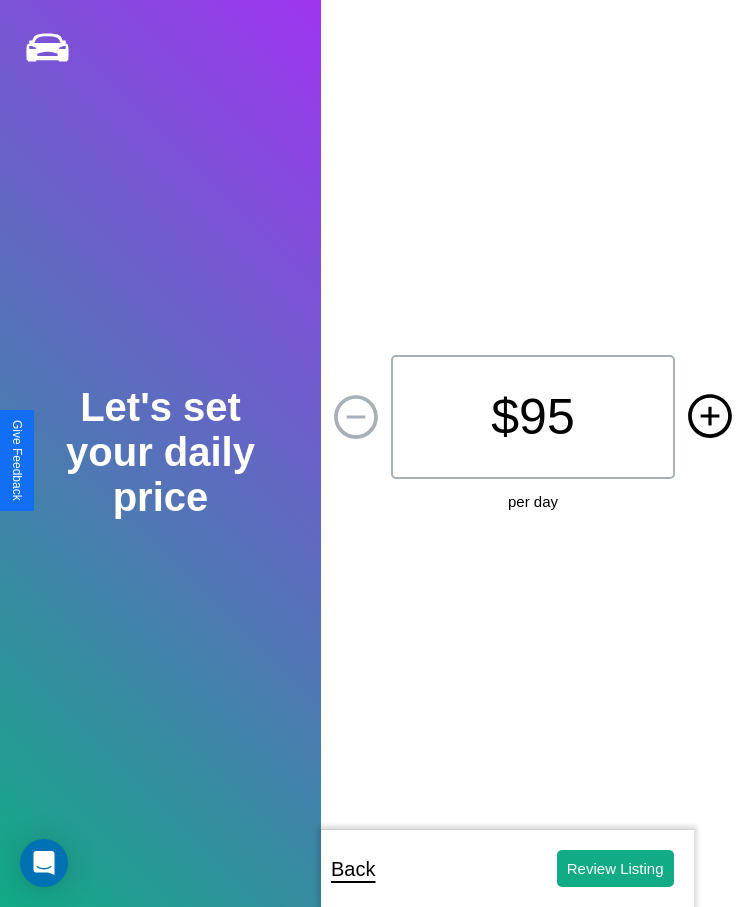 click 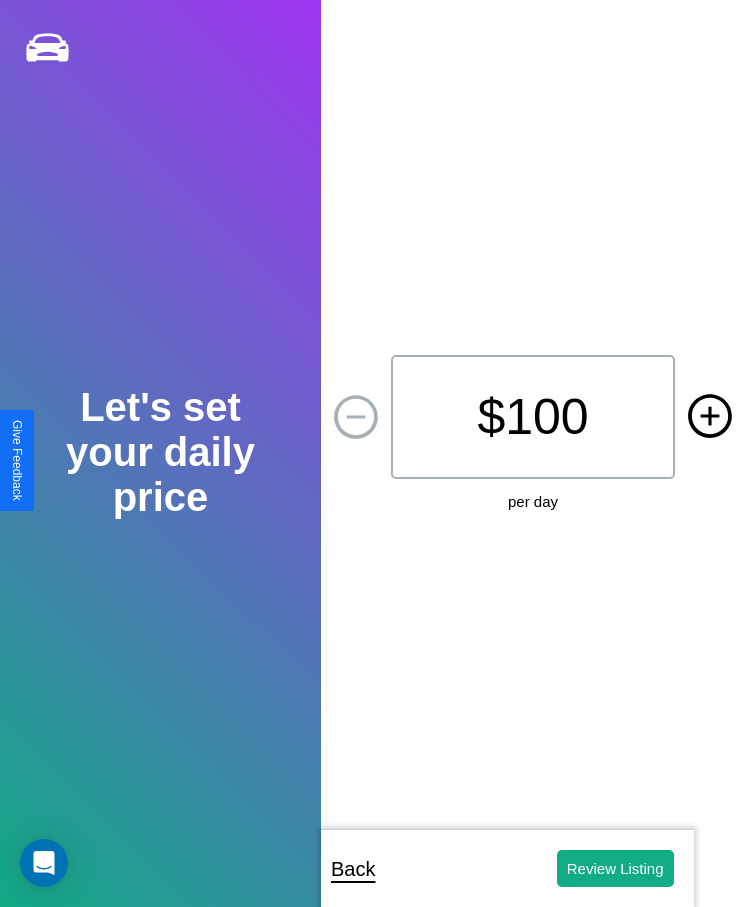click 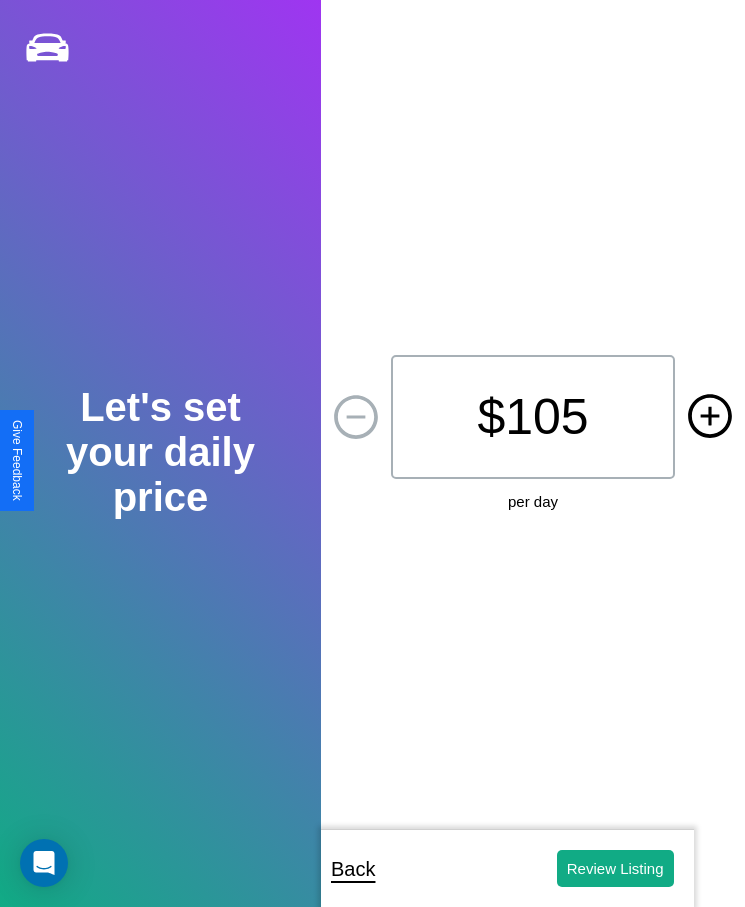 click 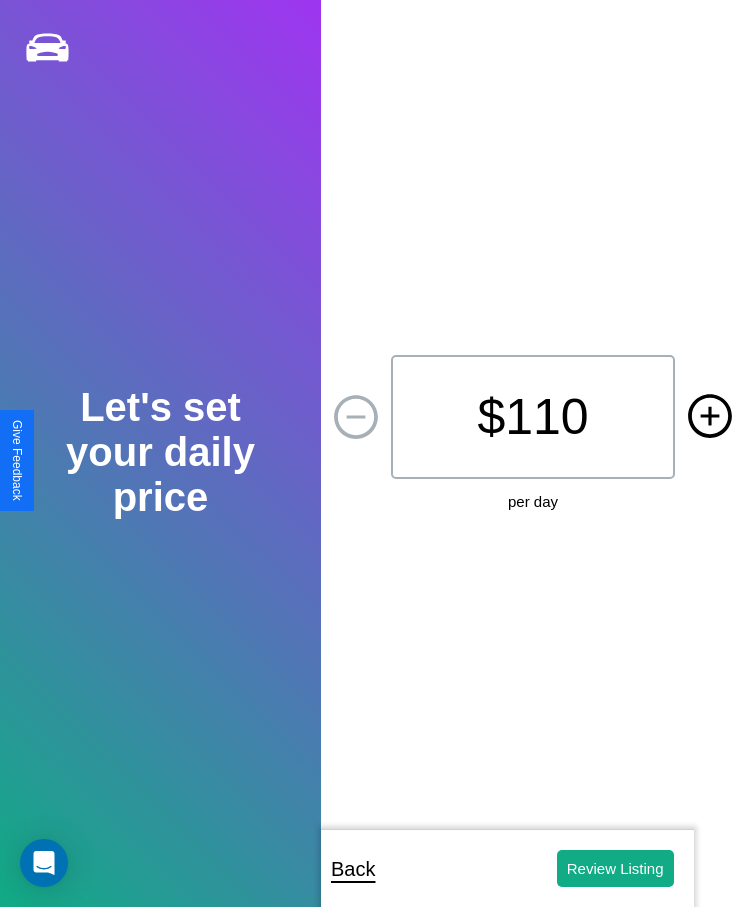 click 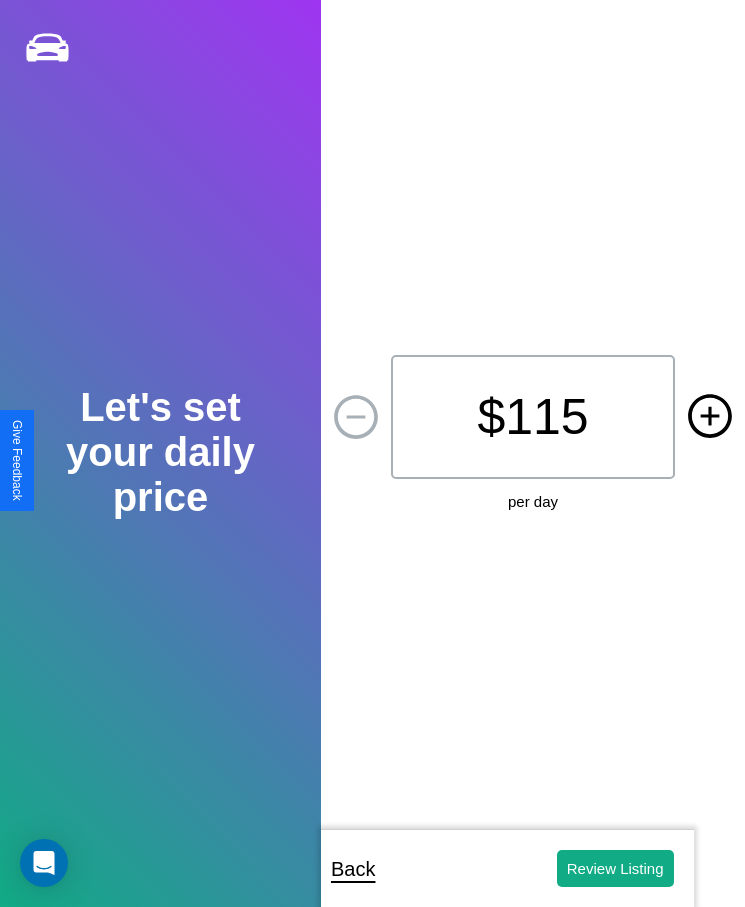click 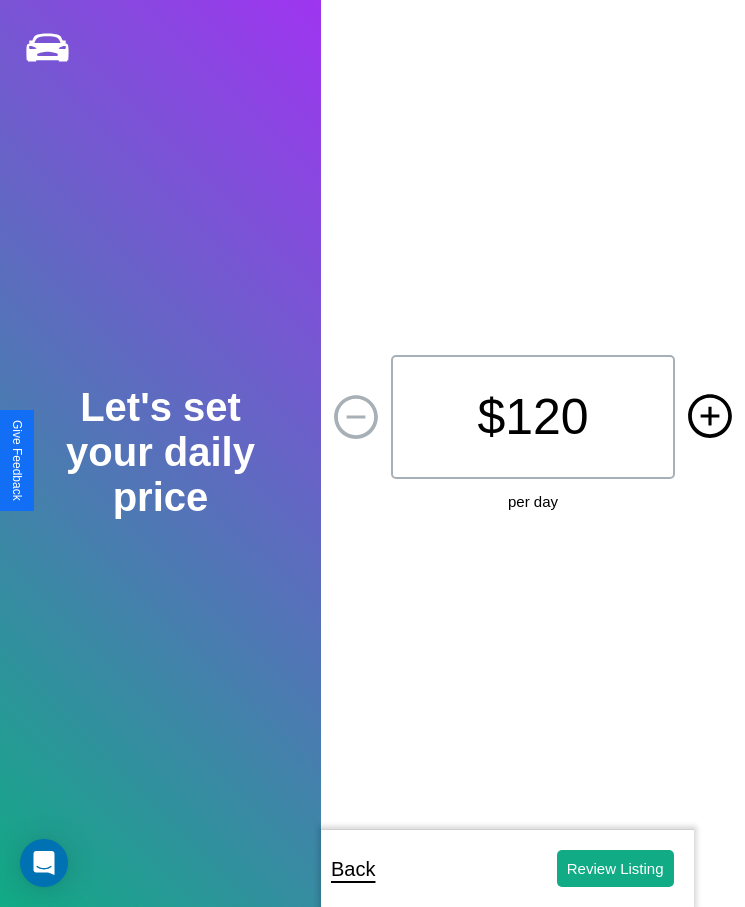 click 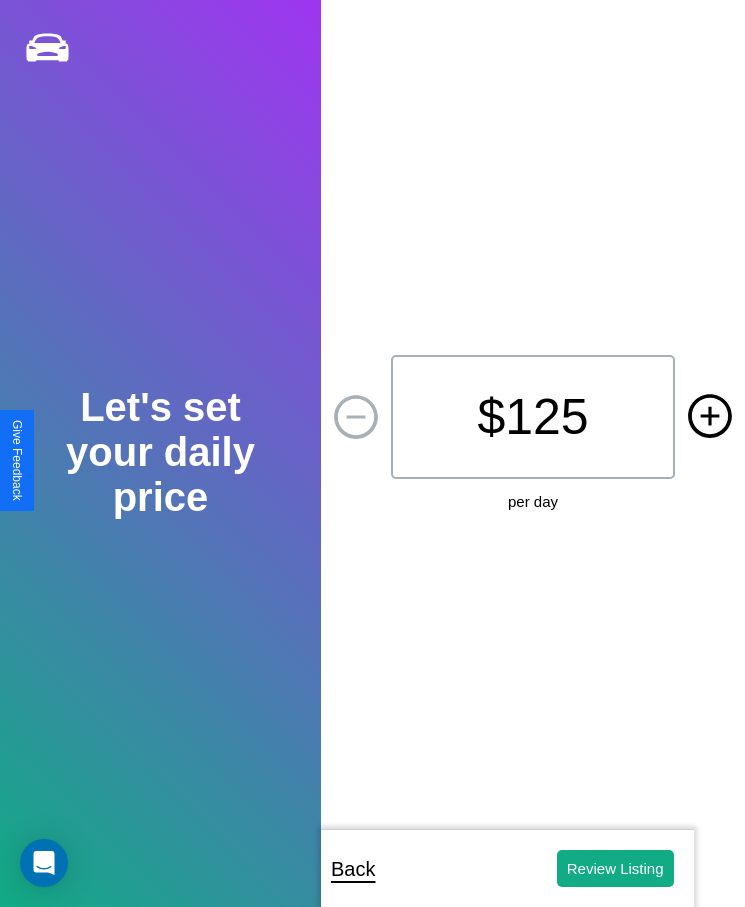 click 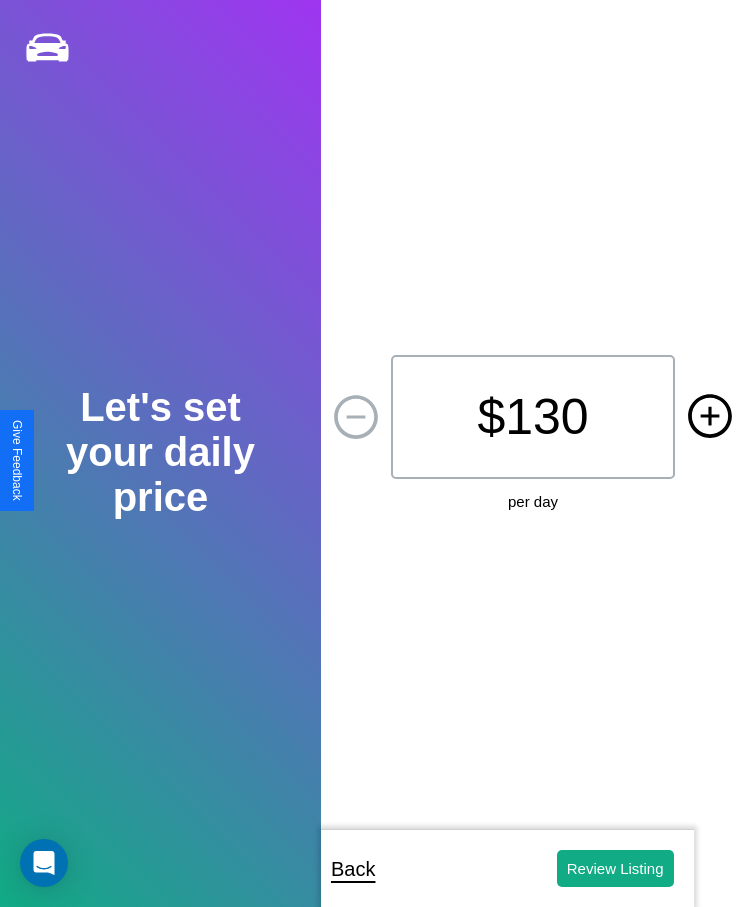 click 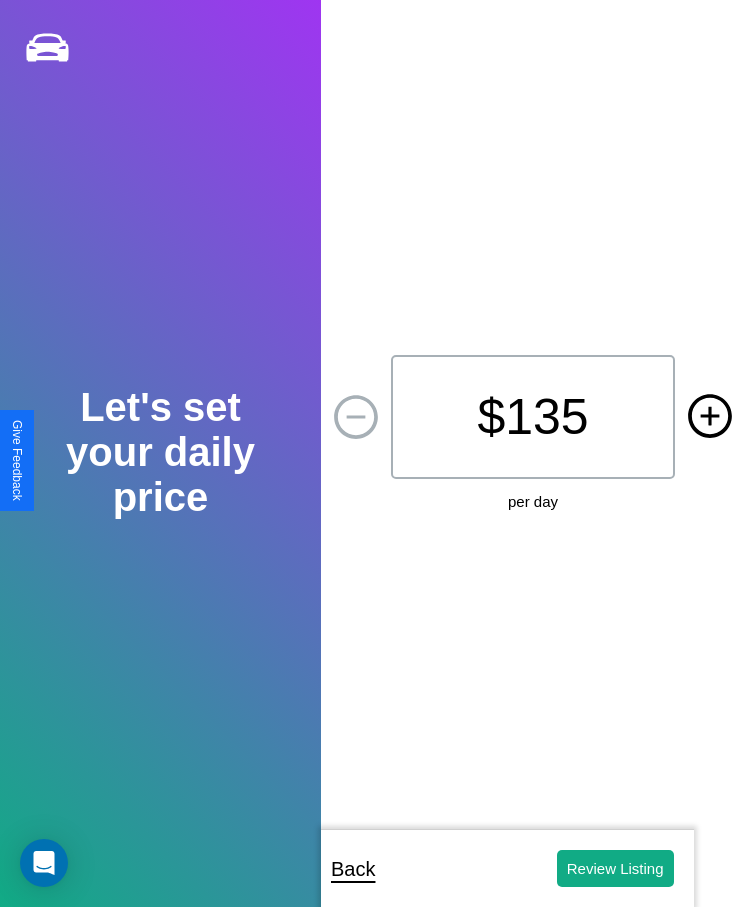 click 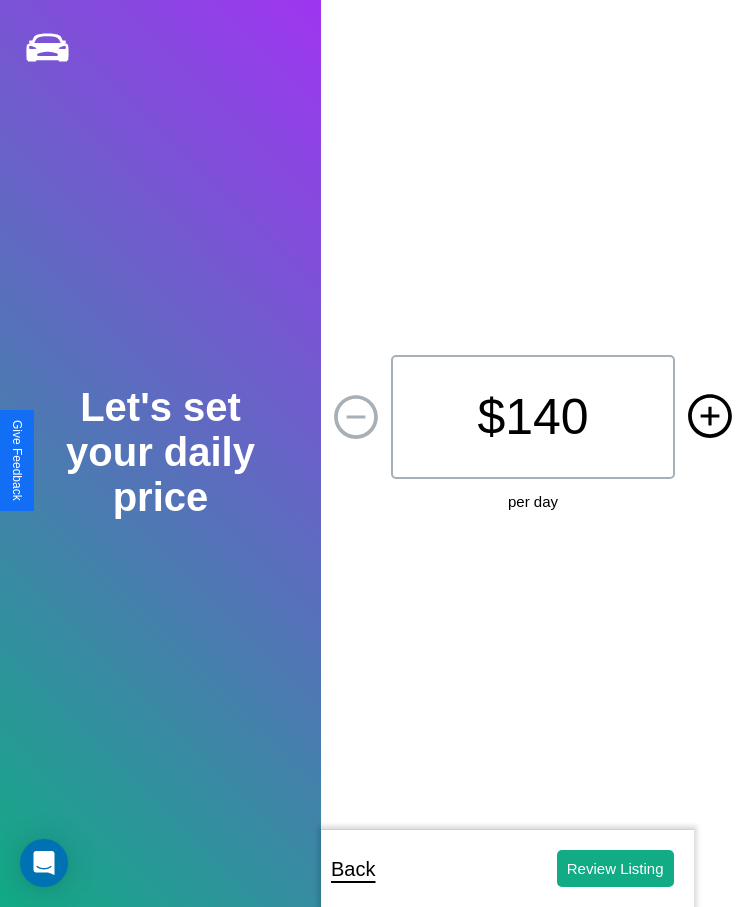 click 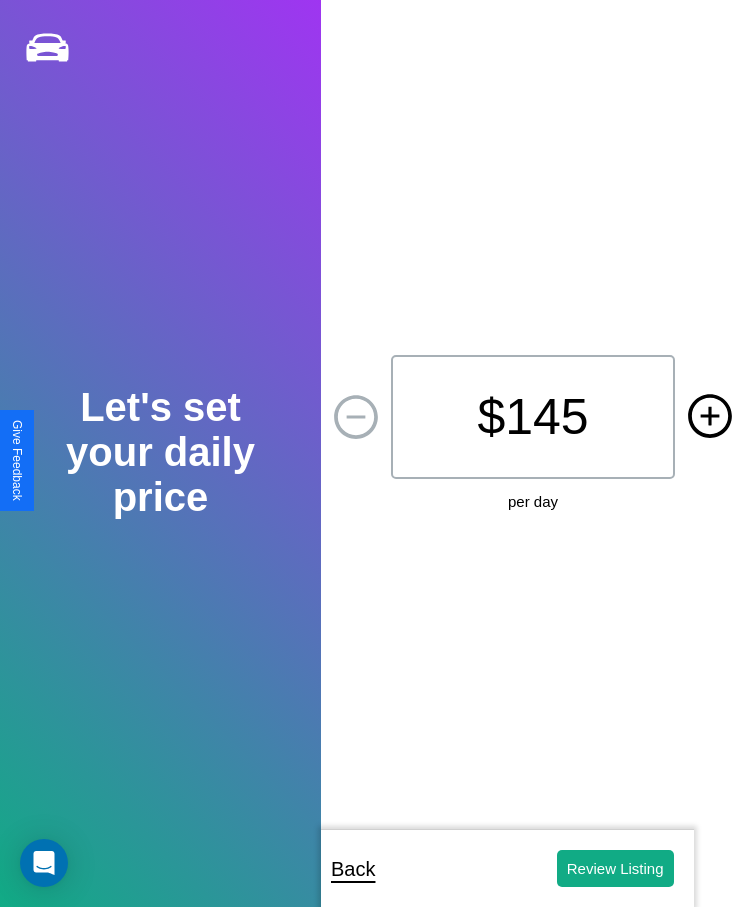 click 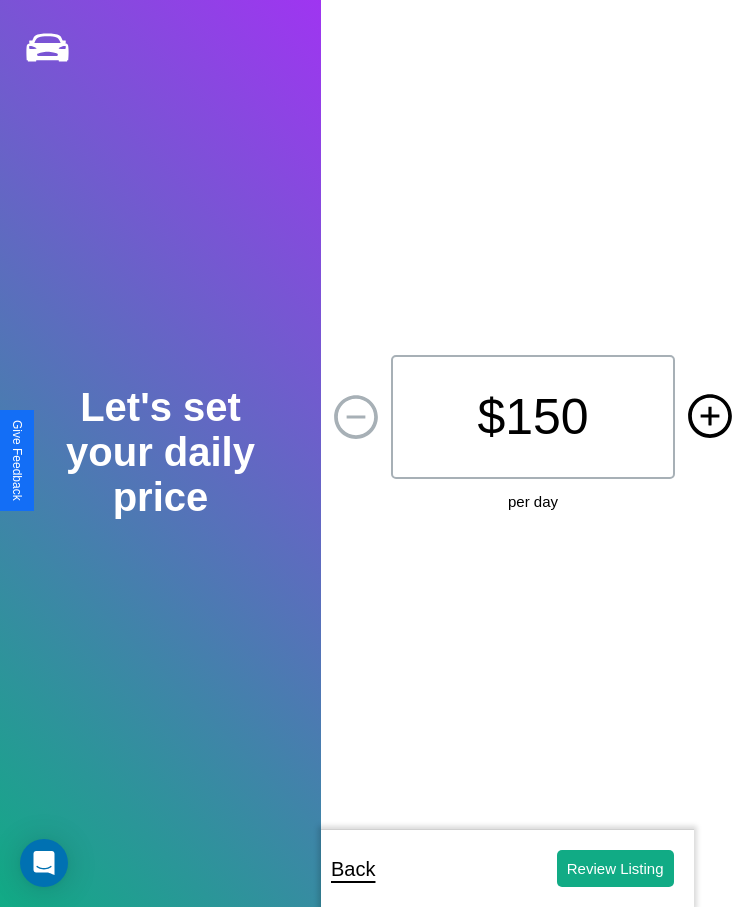 click 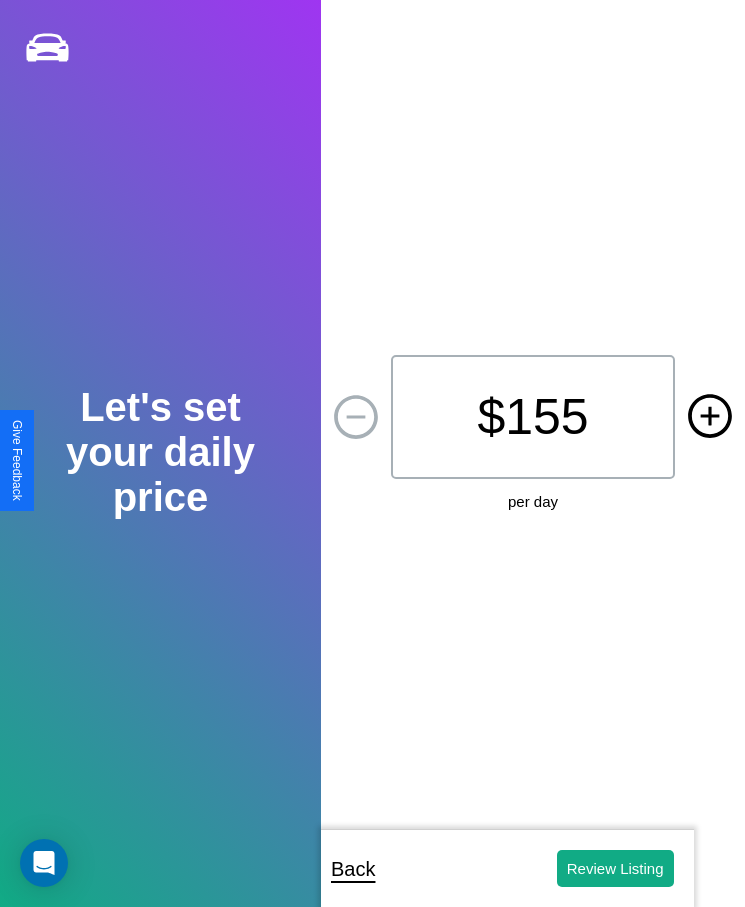 click 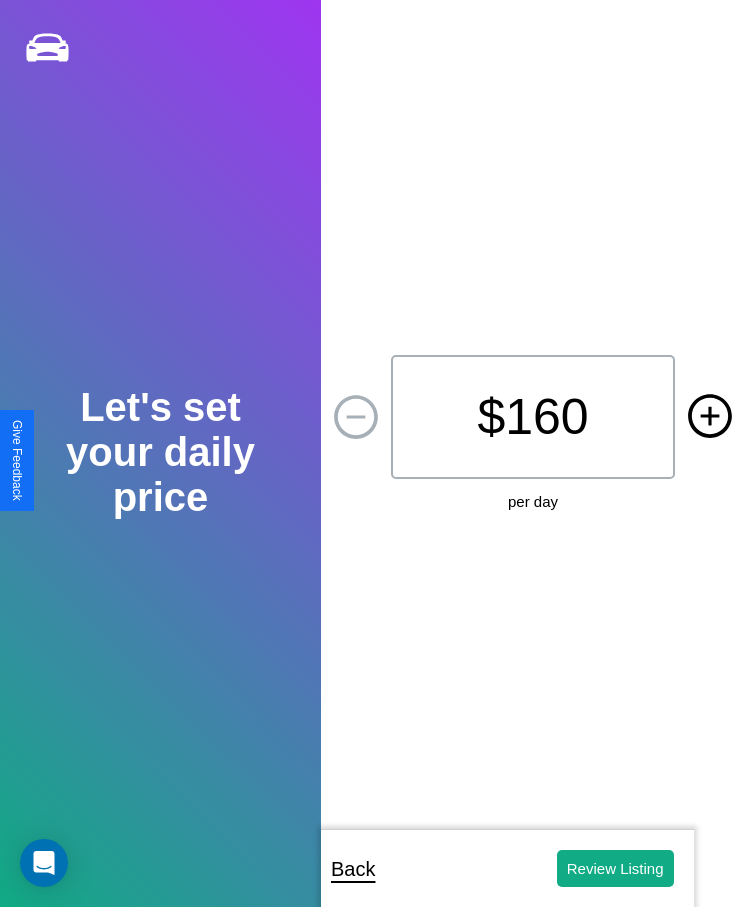 click 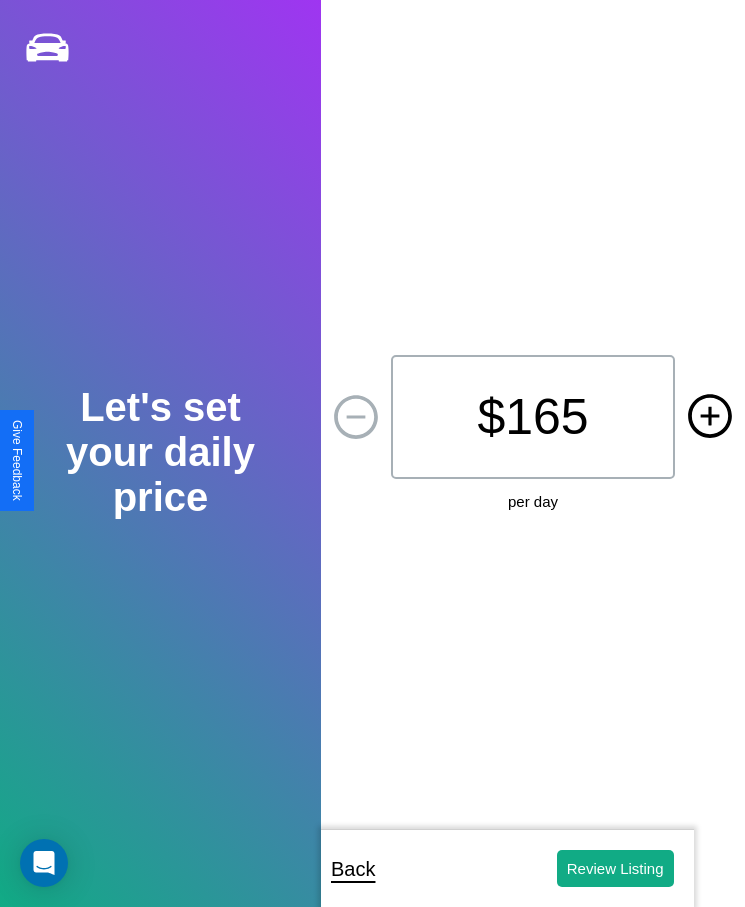 click 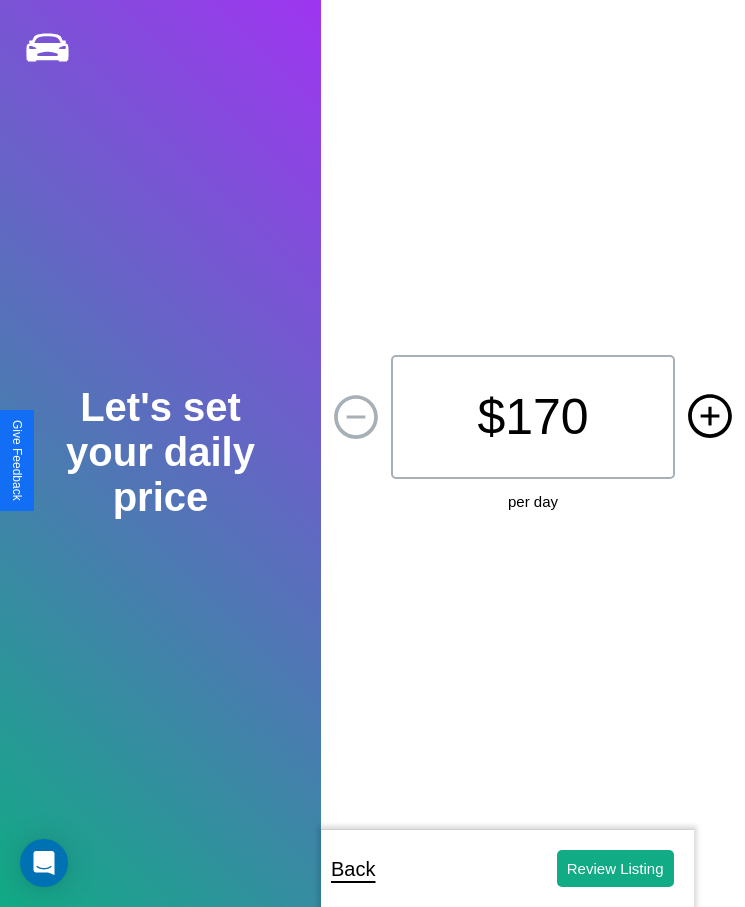 click 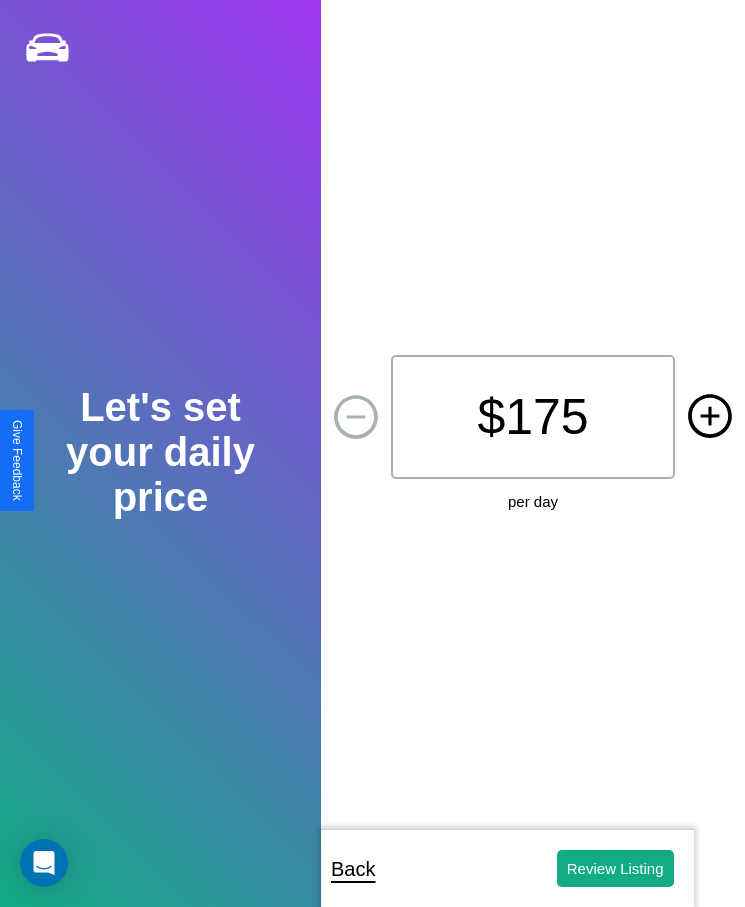 click 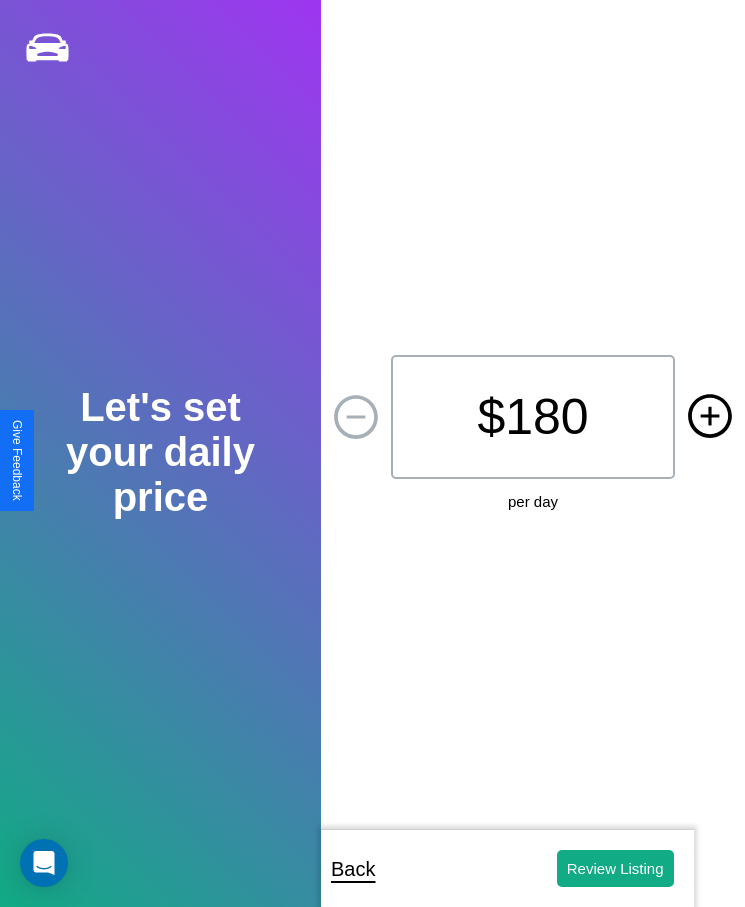 click 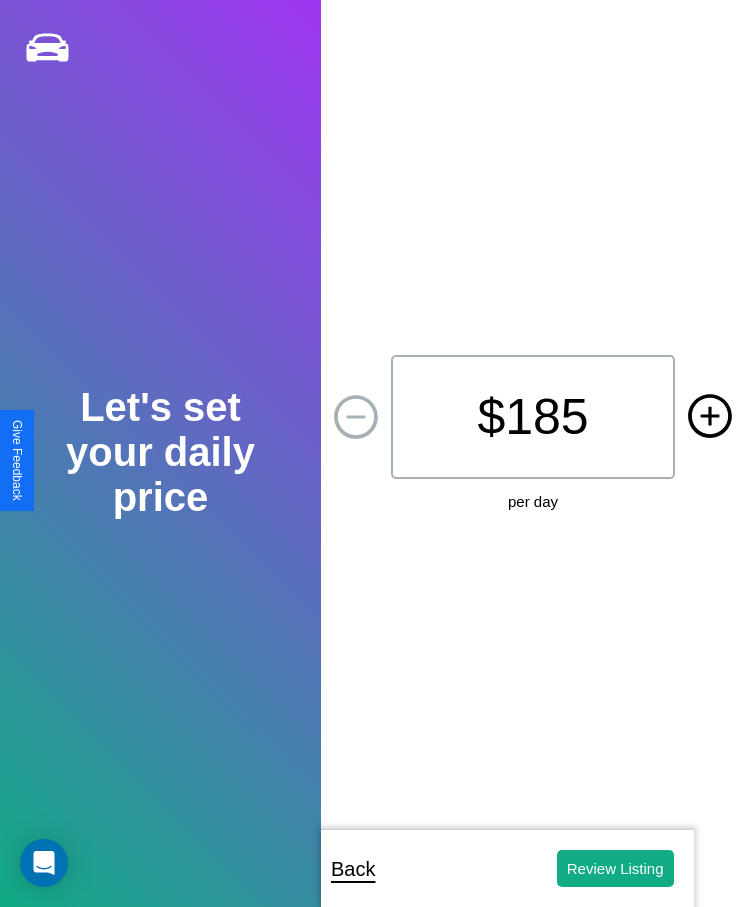 click 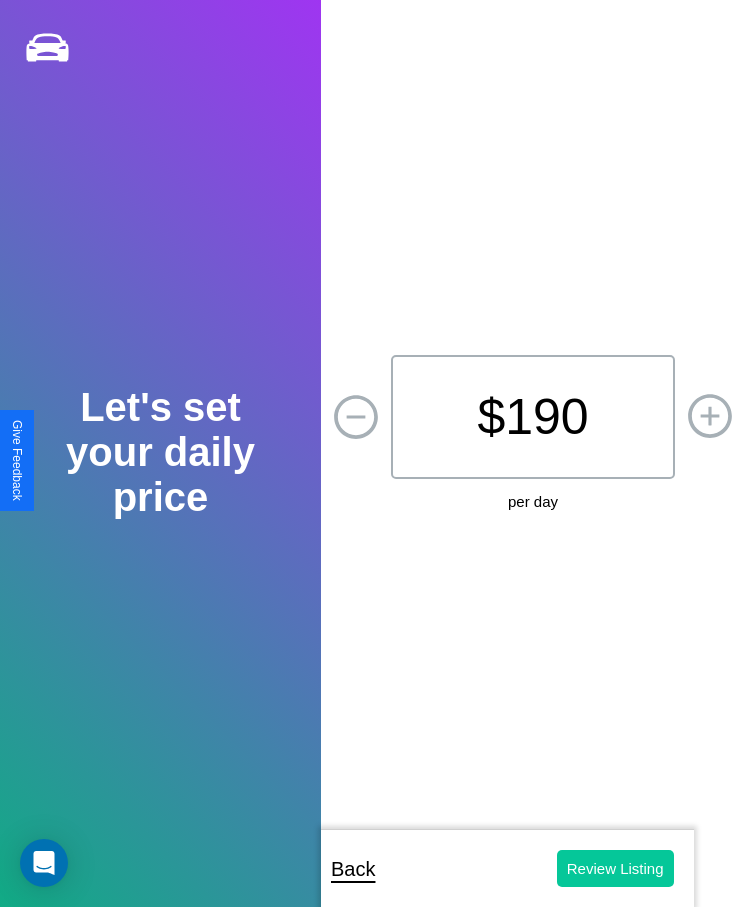 click on "Review Listing" at bounding box center (615, 868) 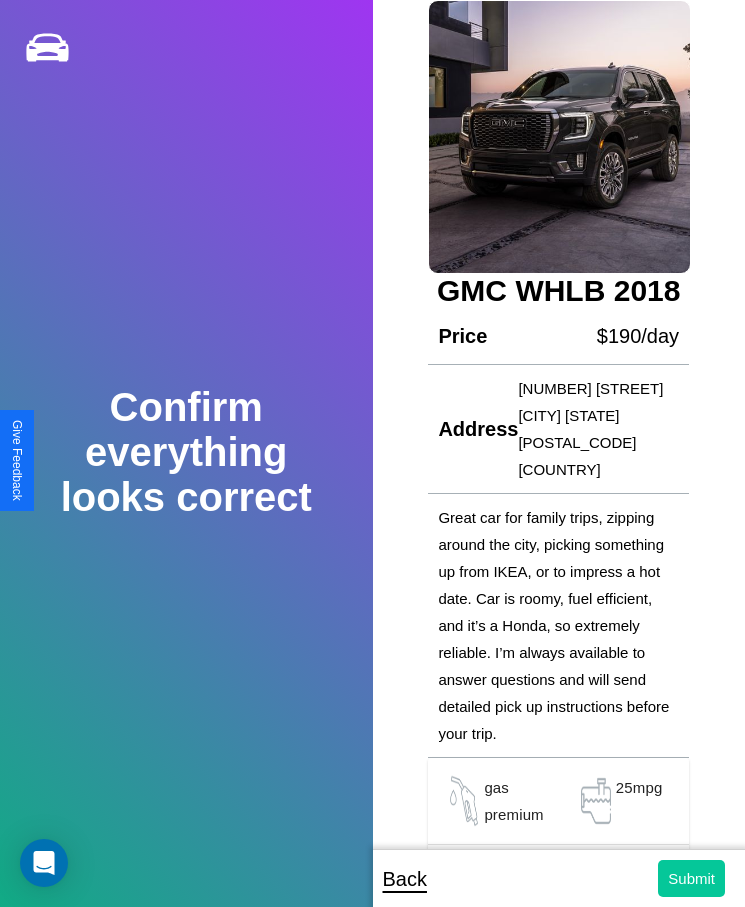 click on "Submit" at bounding box center [691, 878] 